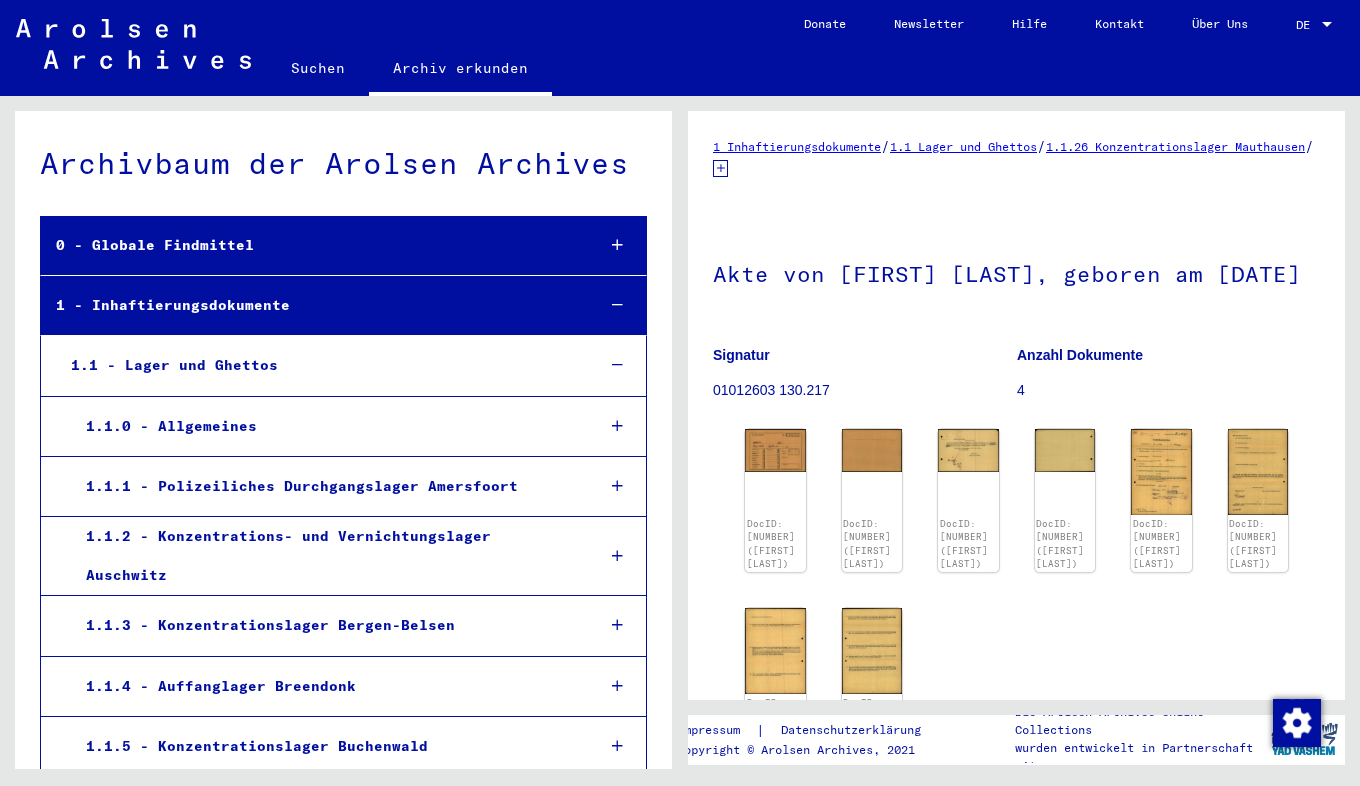 scroll, scrollTop: 0, scrollLeft: 0, axis: both 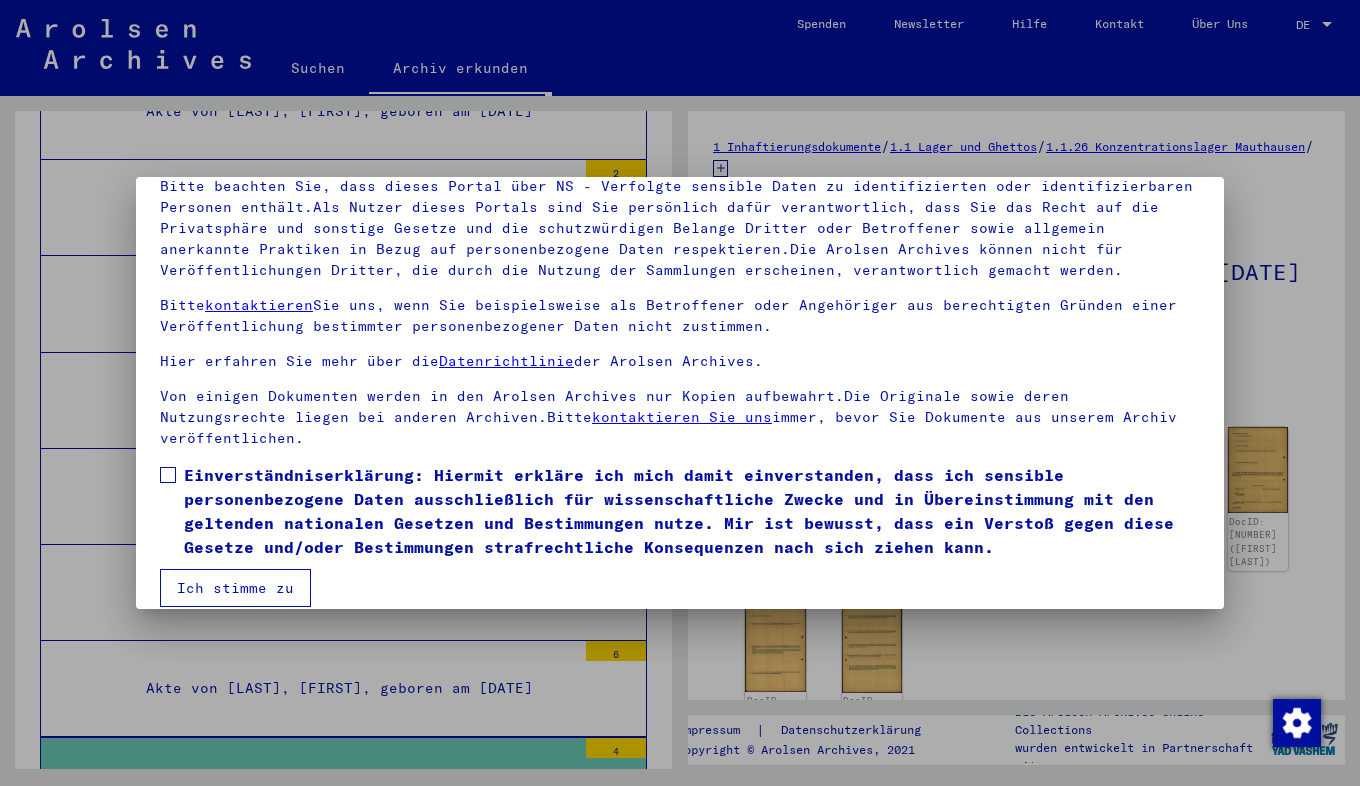 click at bounding box center [168, 475] 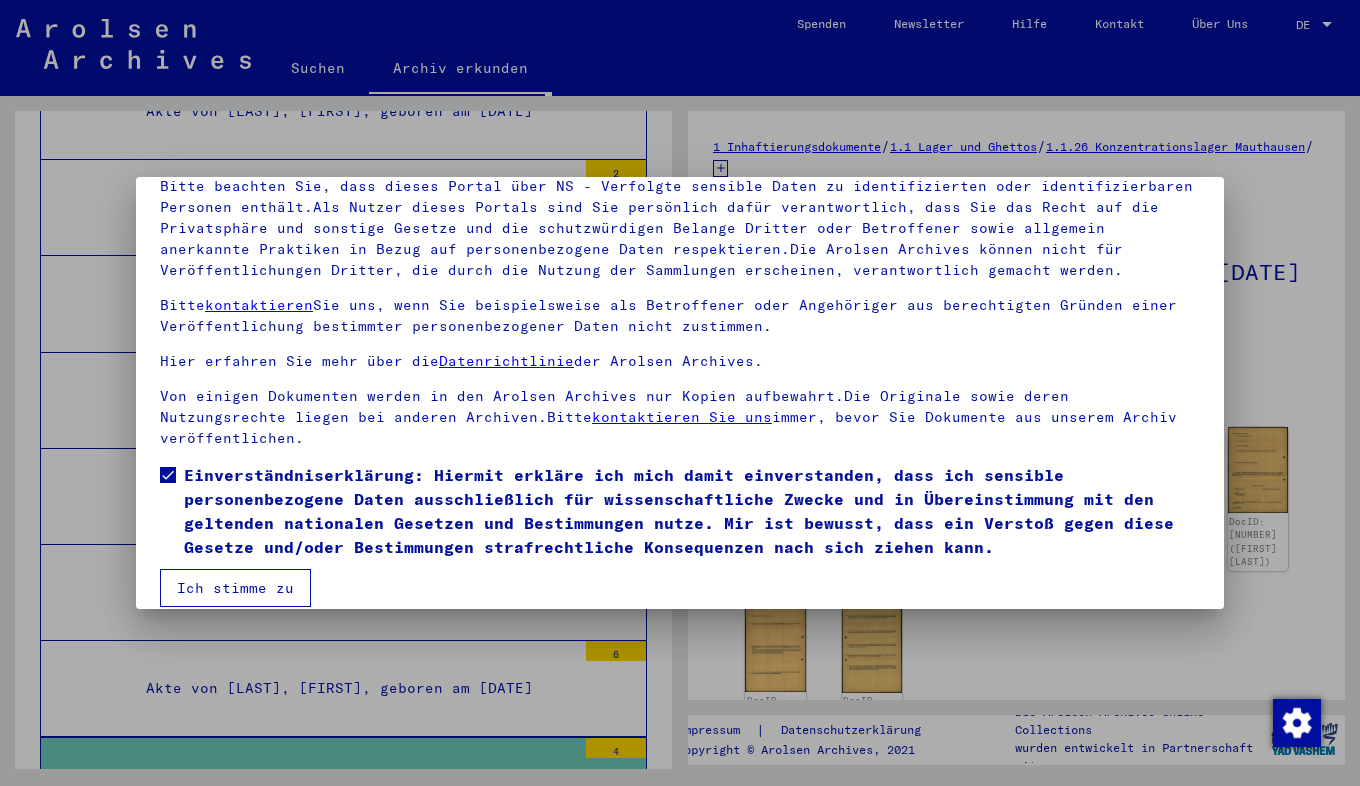 click on "Ich stimme zu" at bounding box center (235, 588) 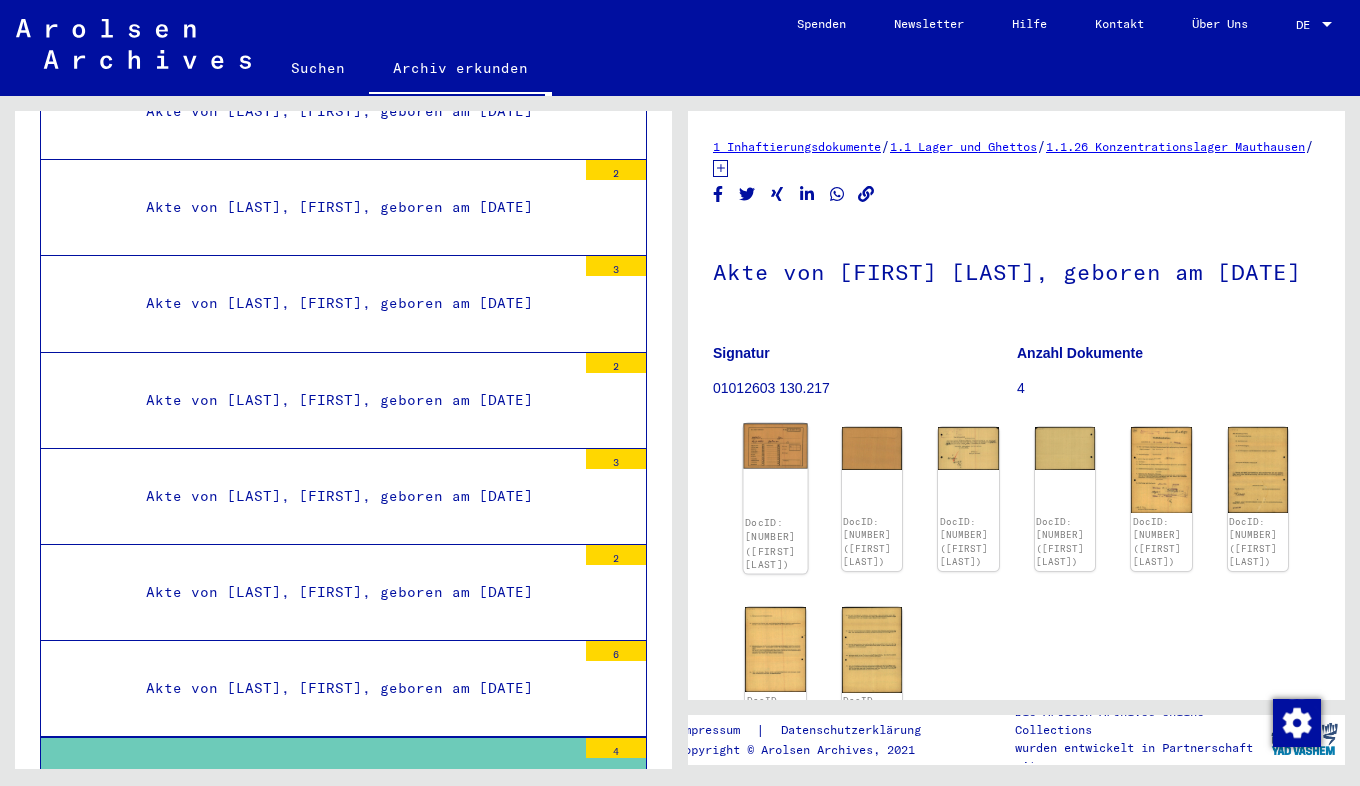 click 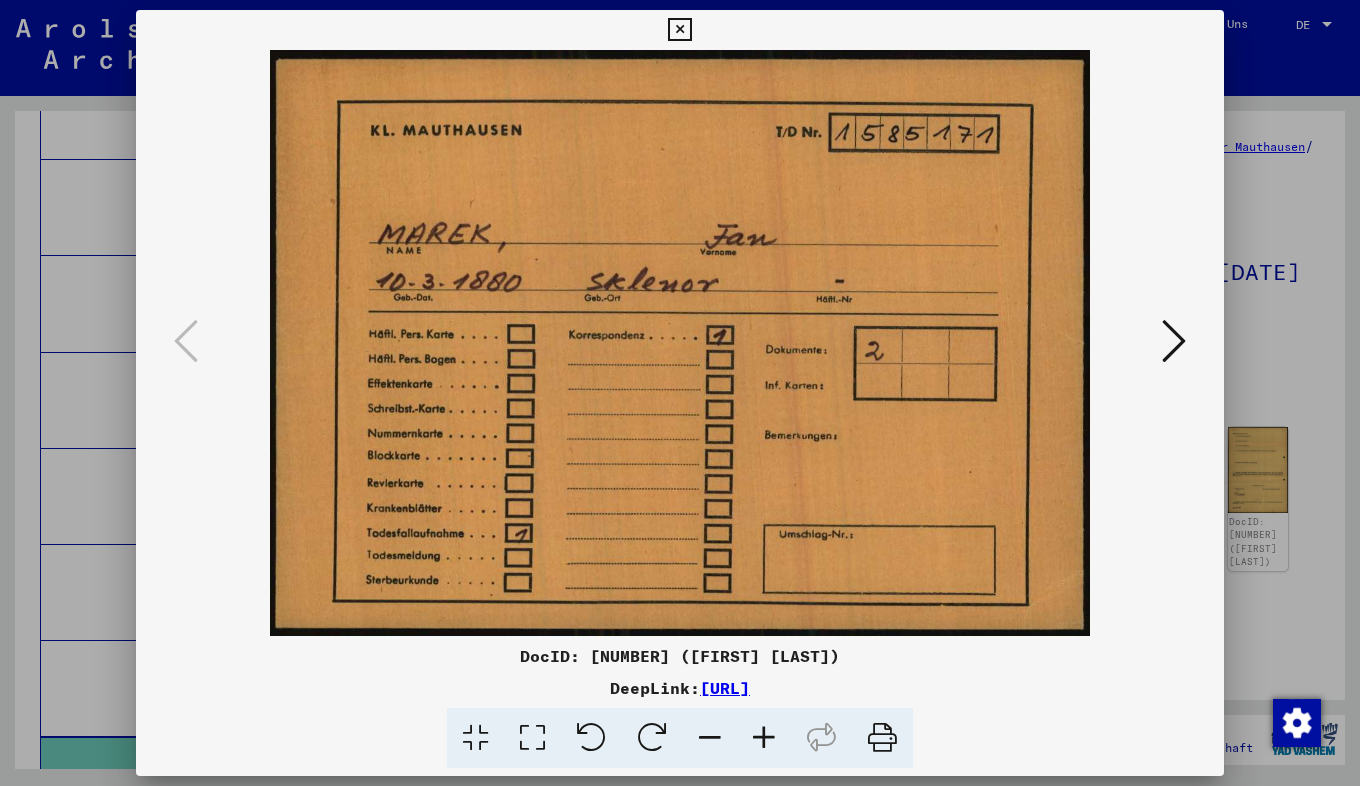 click at bounding box center (1174, 341) 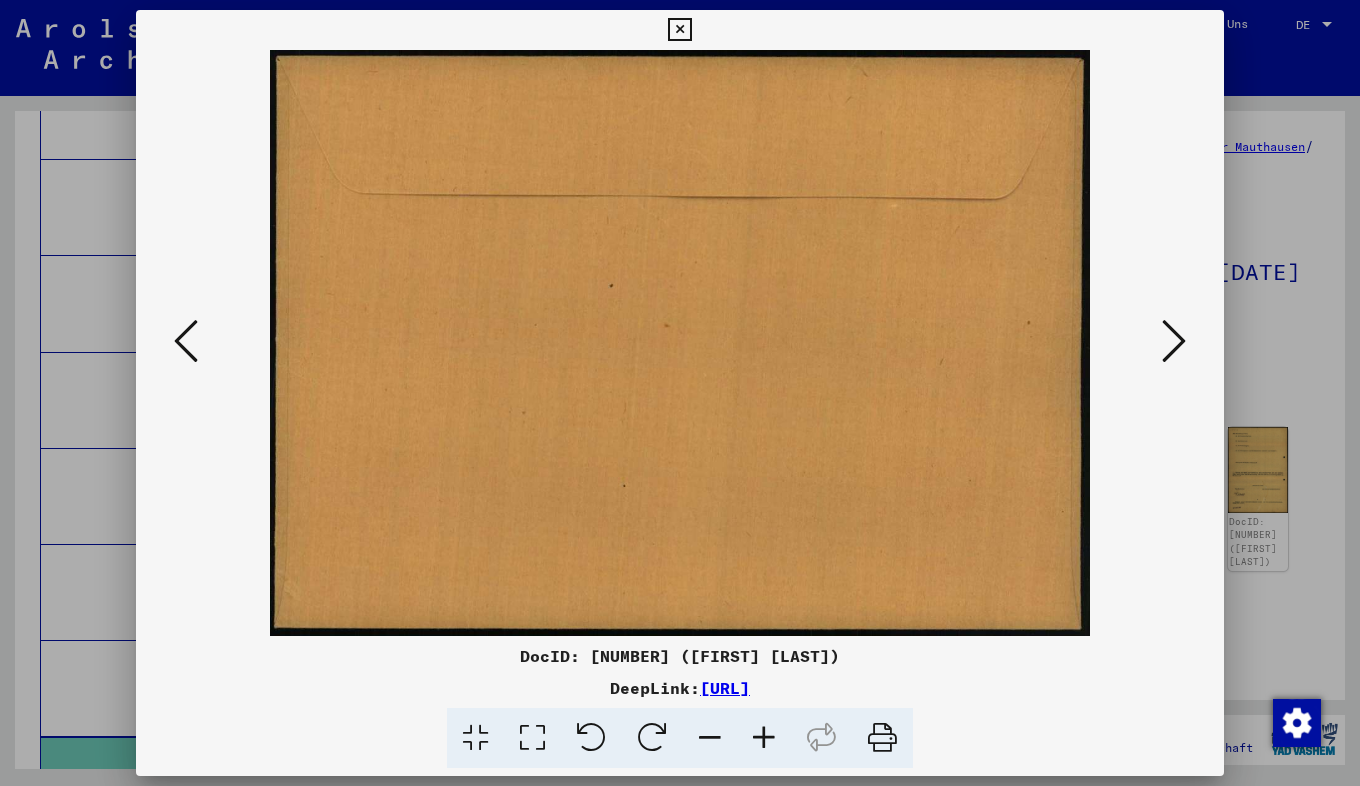 click at bounding box center (1174, 341) 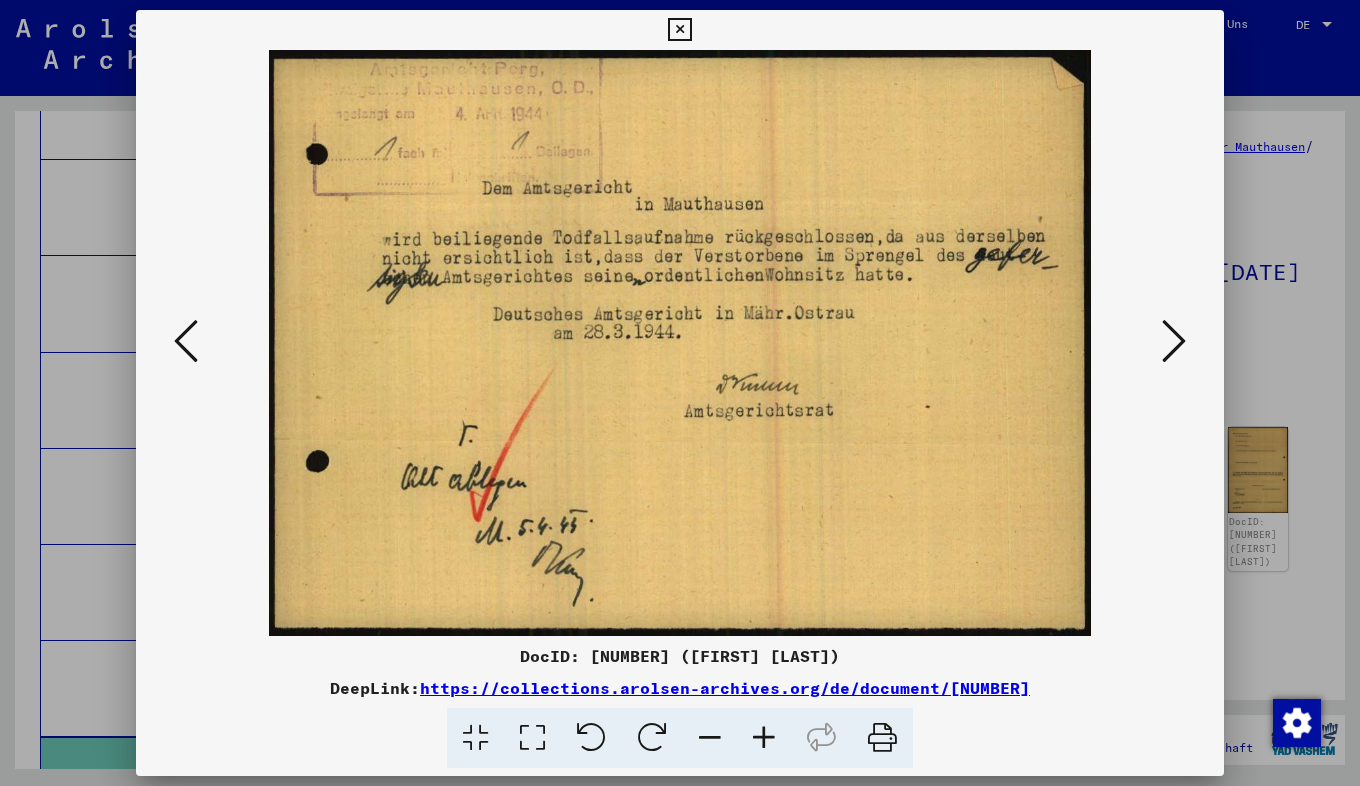 click at bounding box center (1174, 341) 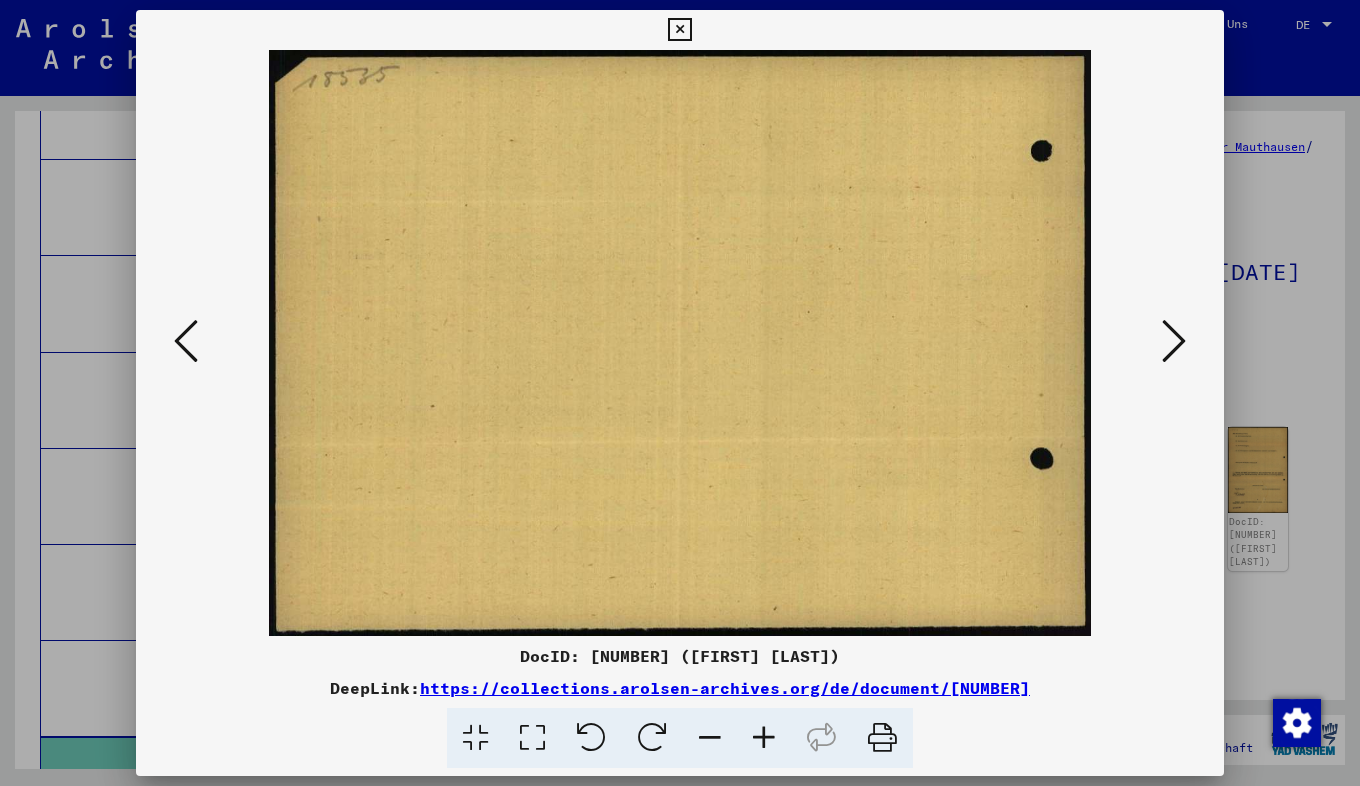click at bounding box center [1174, 341] 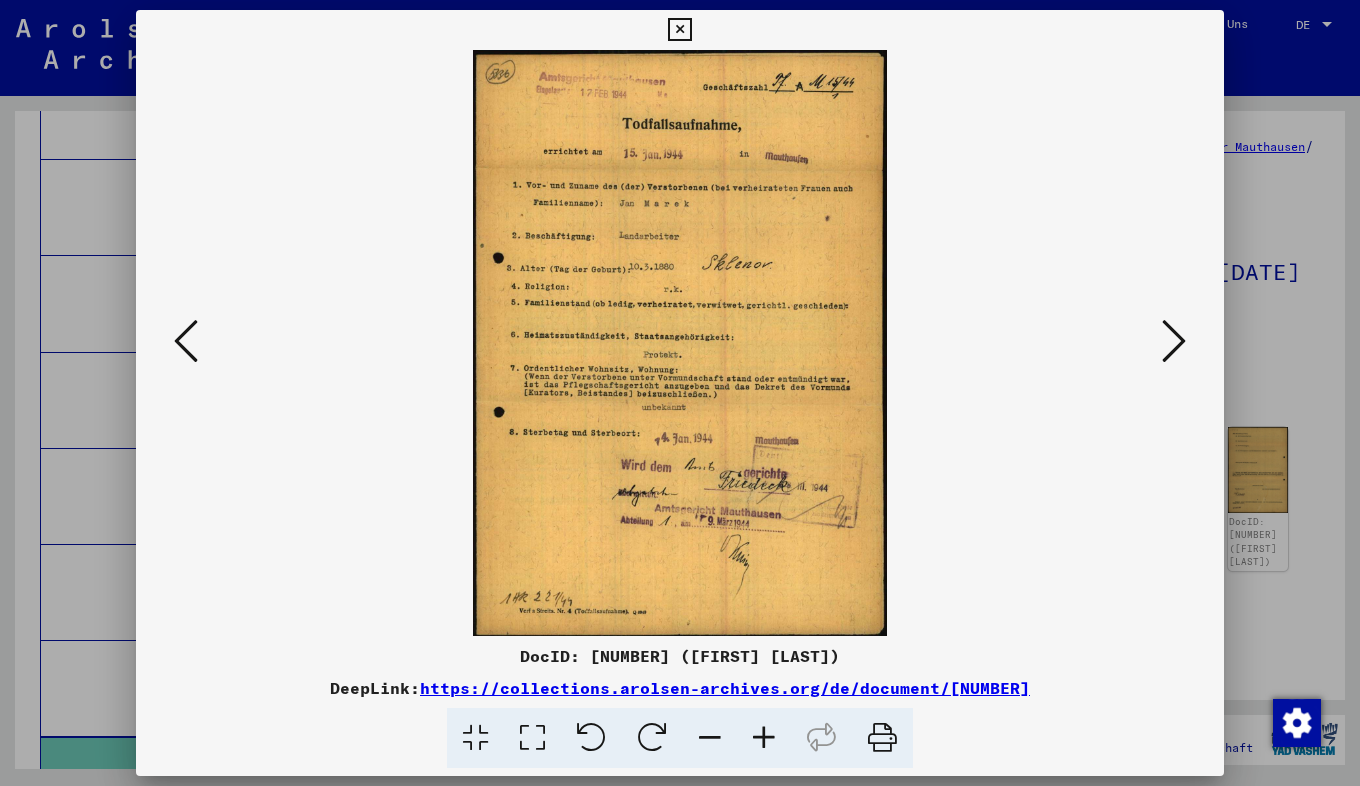click at bounding box center [764, 738] 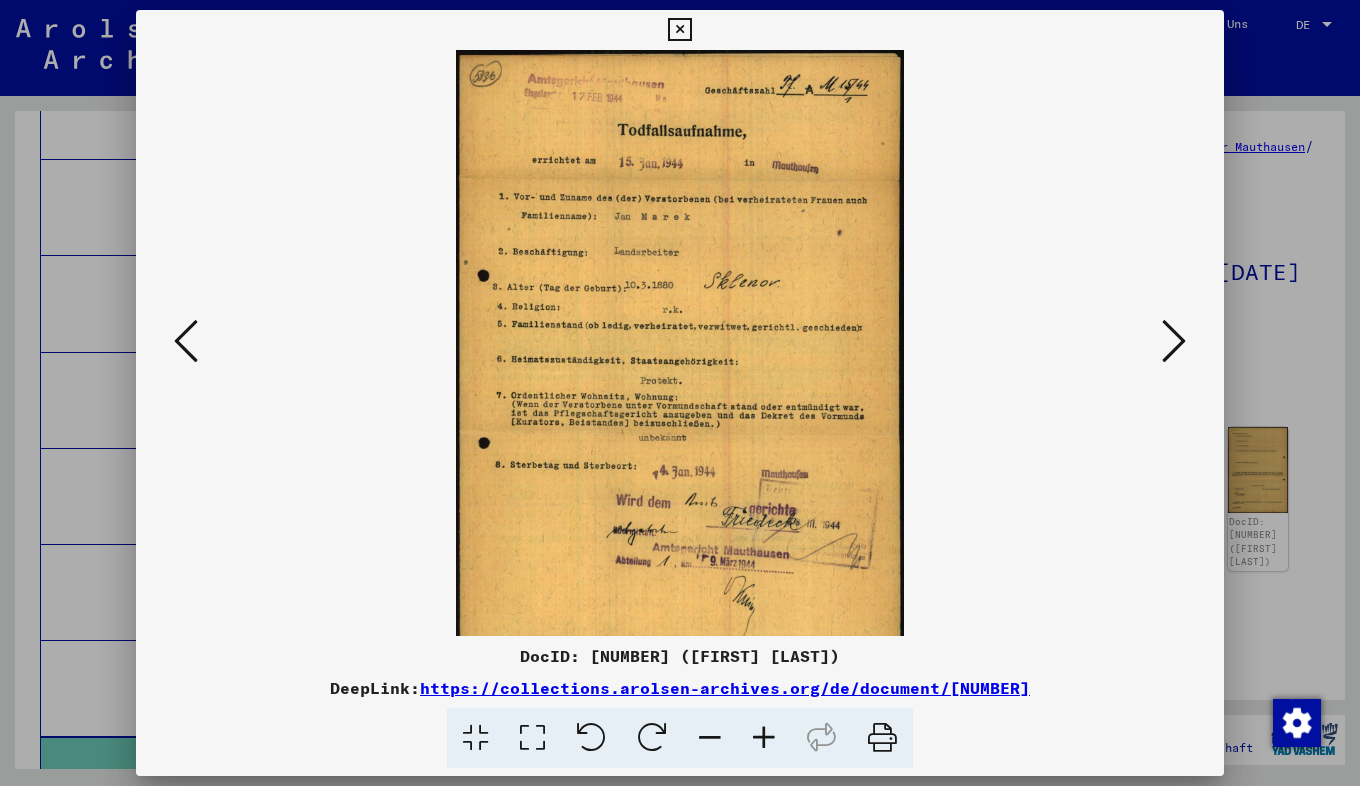 click at bounding box center (764, 738) 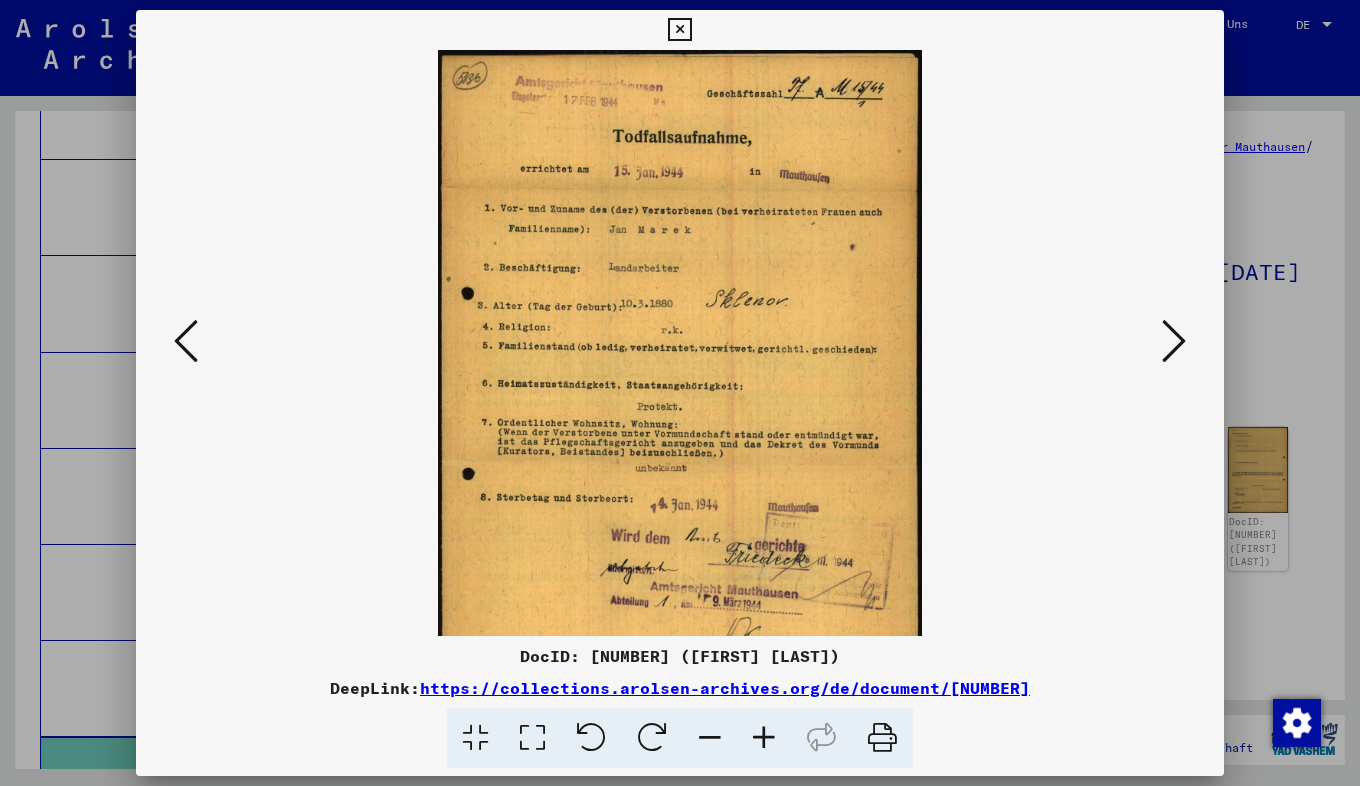 click at bounding box center [764, 738] 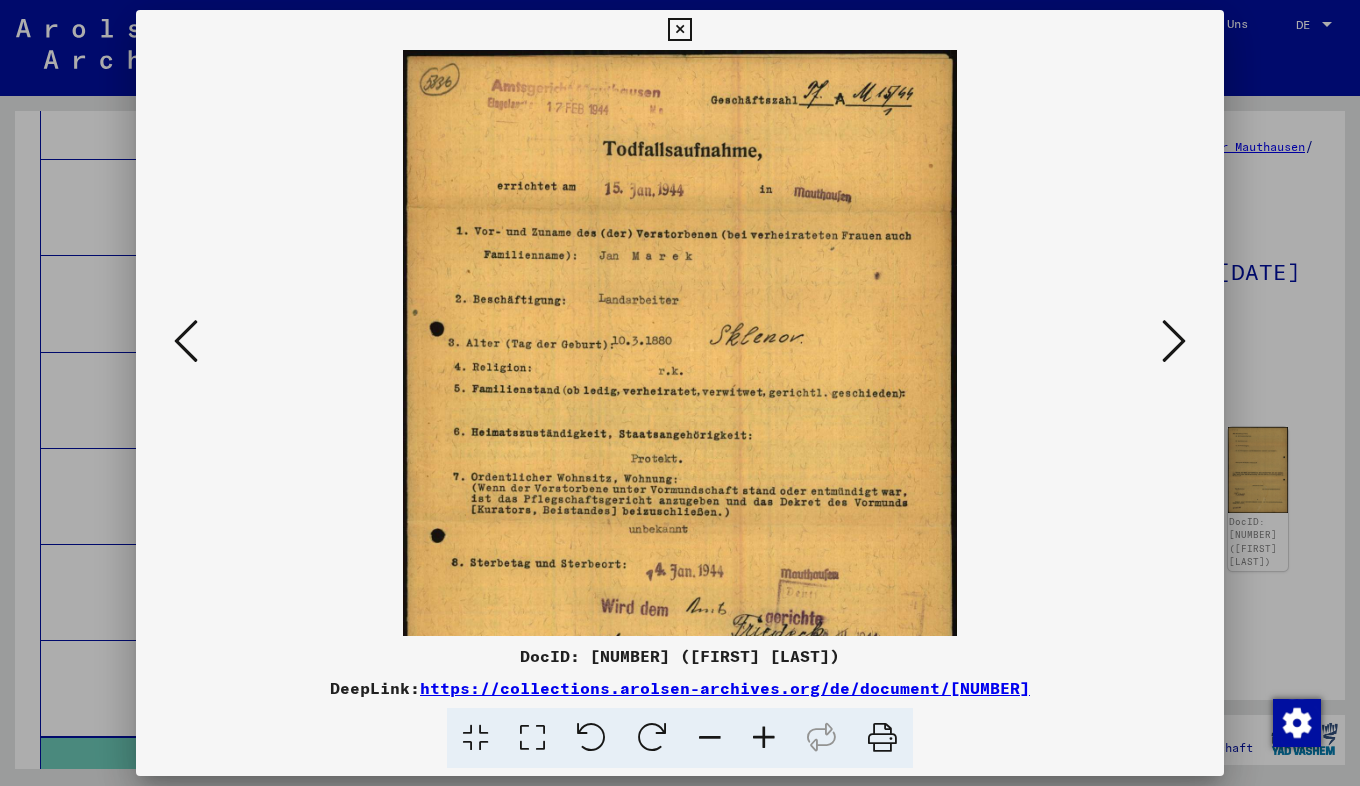 click at bounding box center [764, 738] 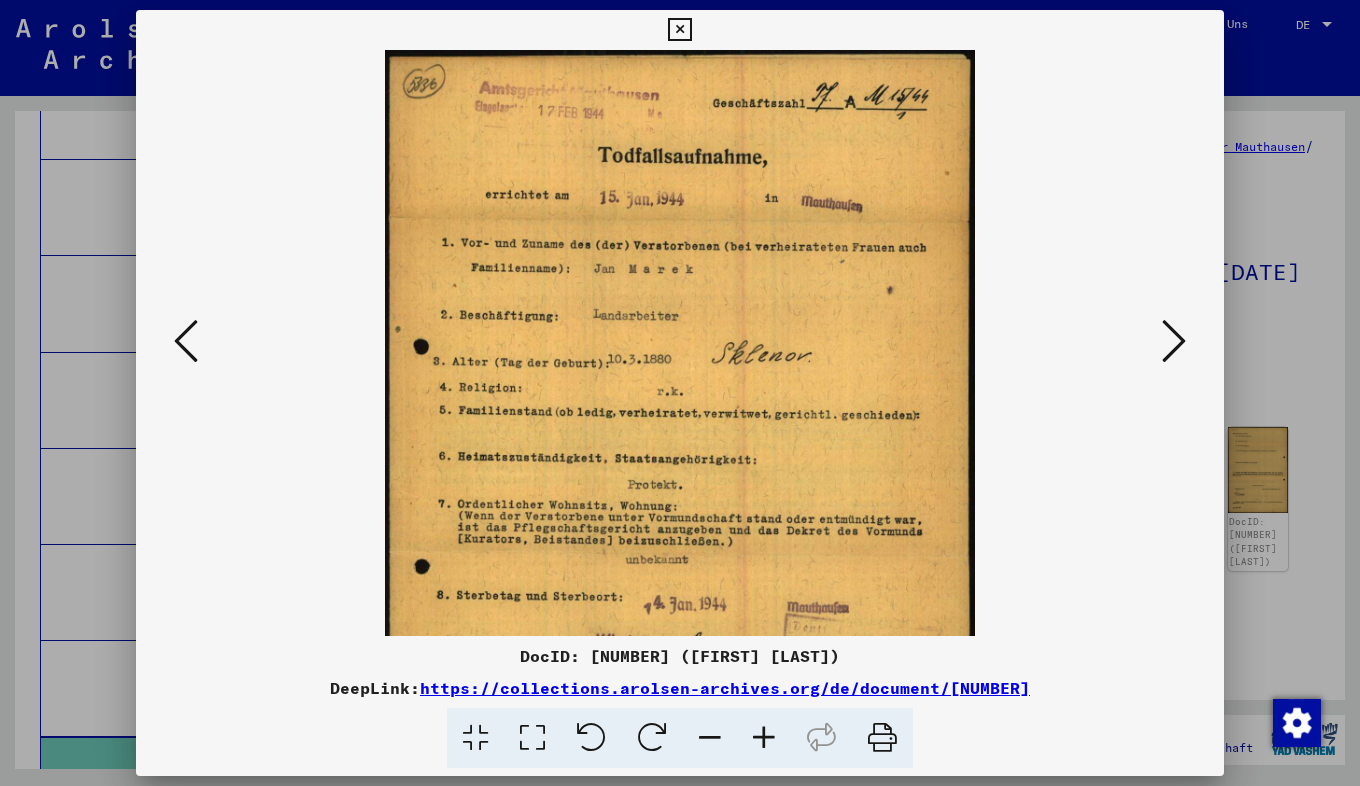 click at bounding box center (764, 738) 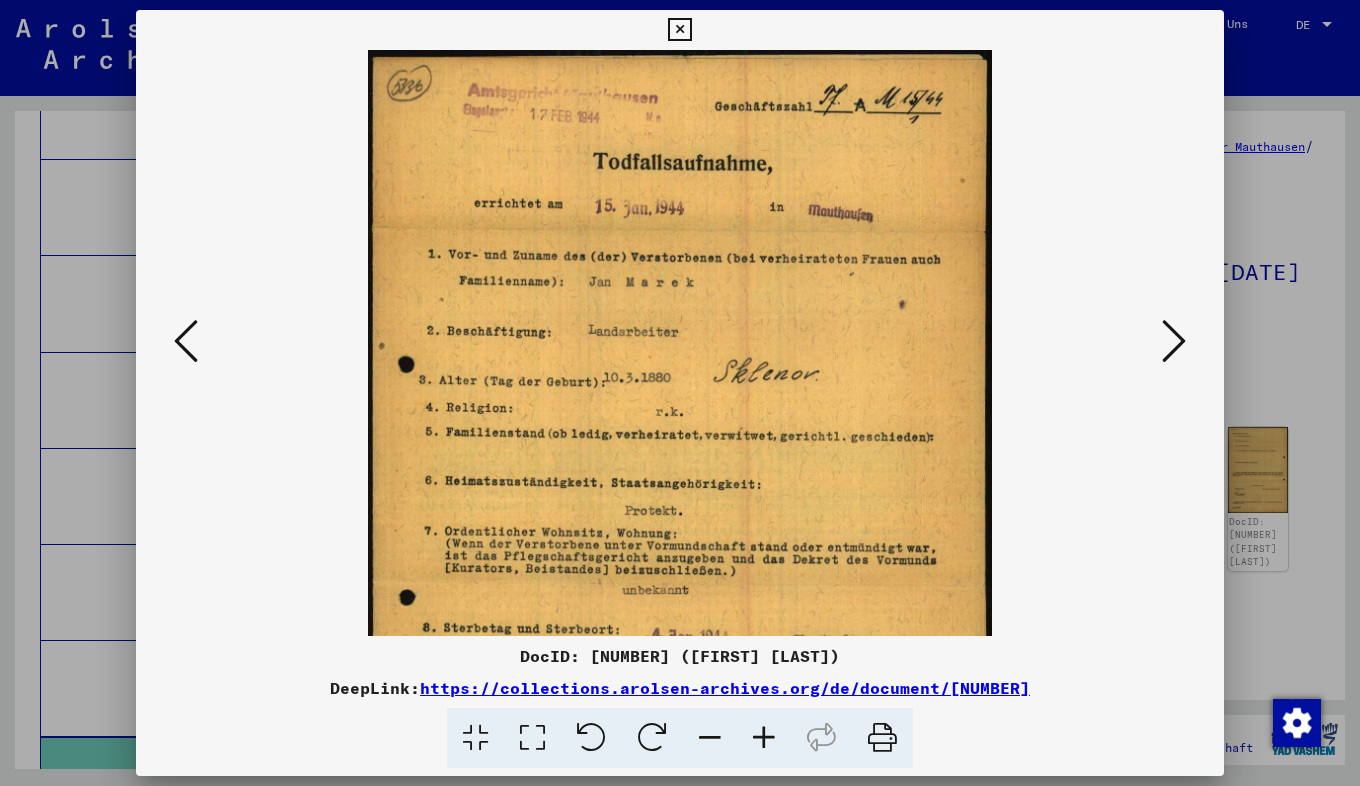 click at bounding box center [764, 738] 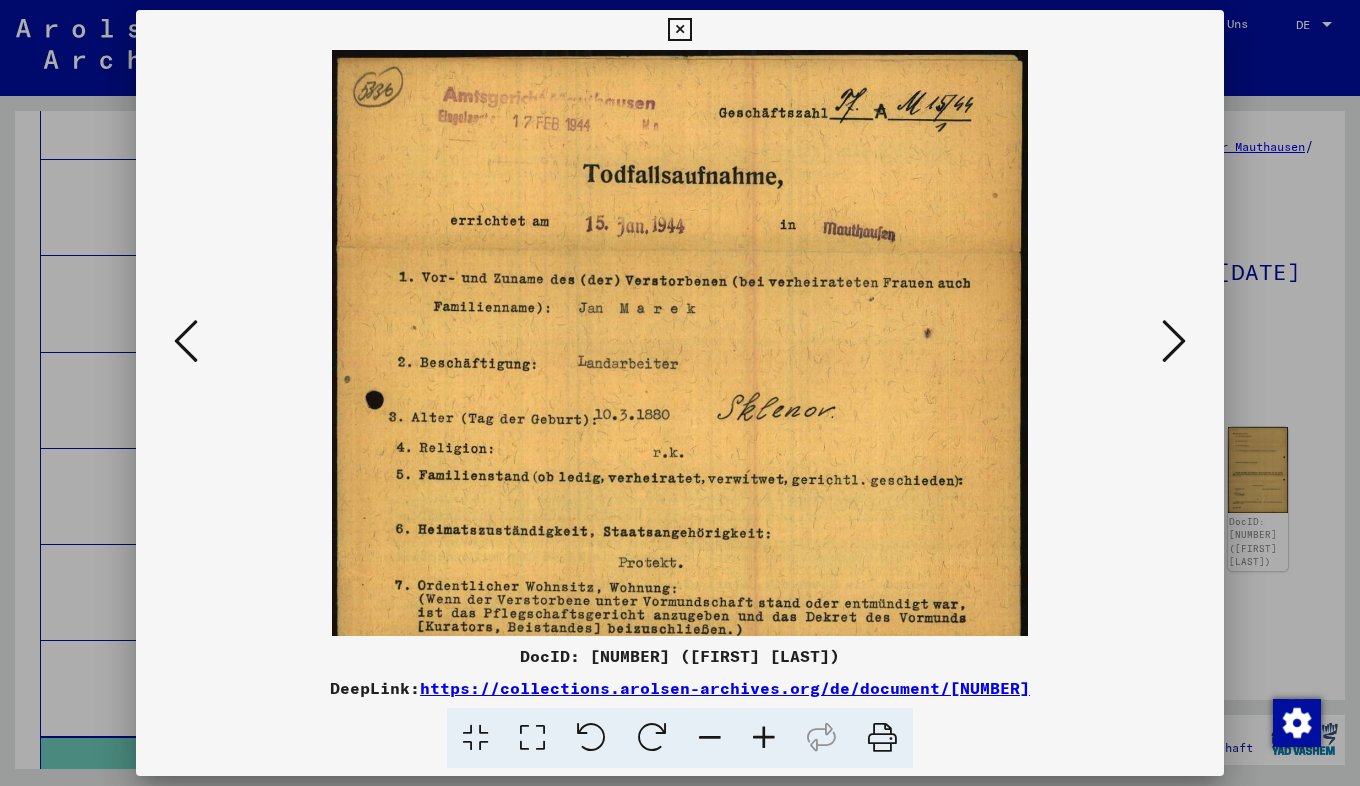click at bounding box center (764, 738) 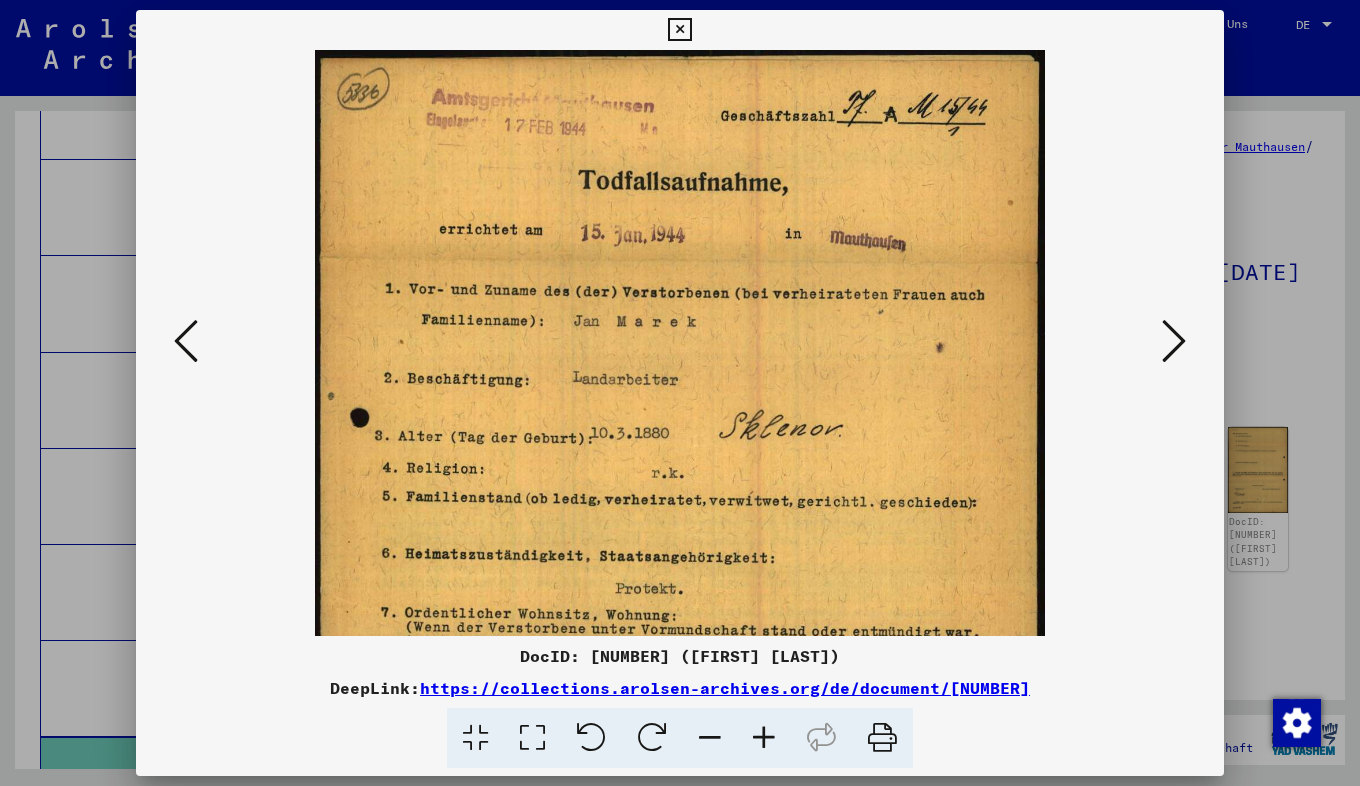 click at bounding box center [764, 738] 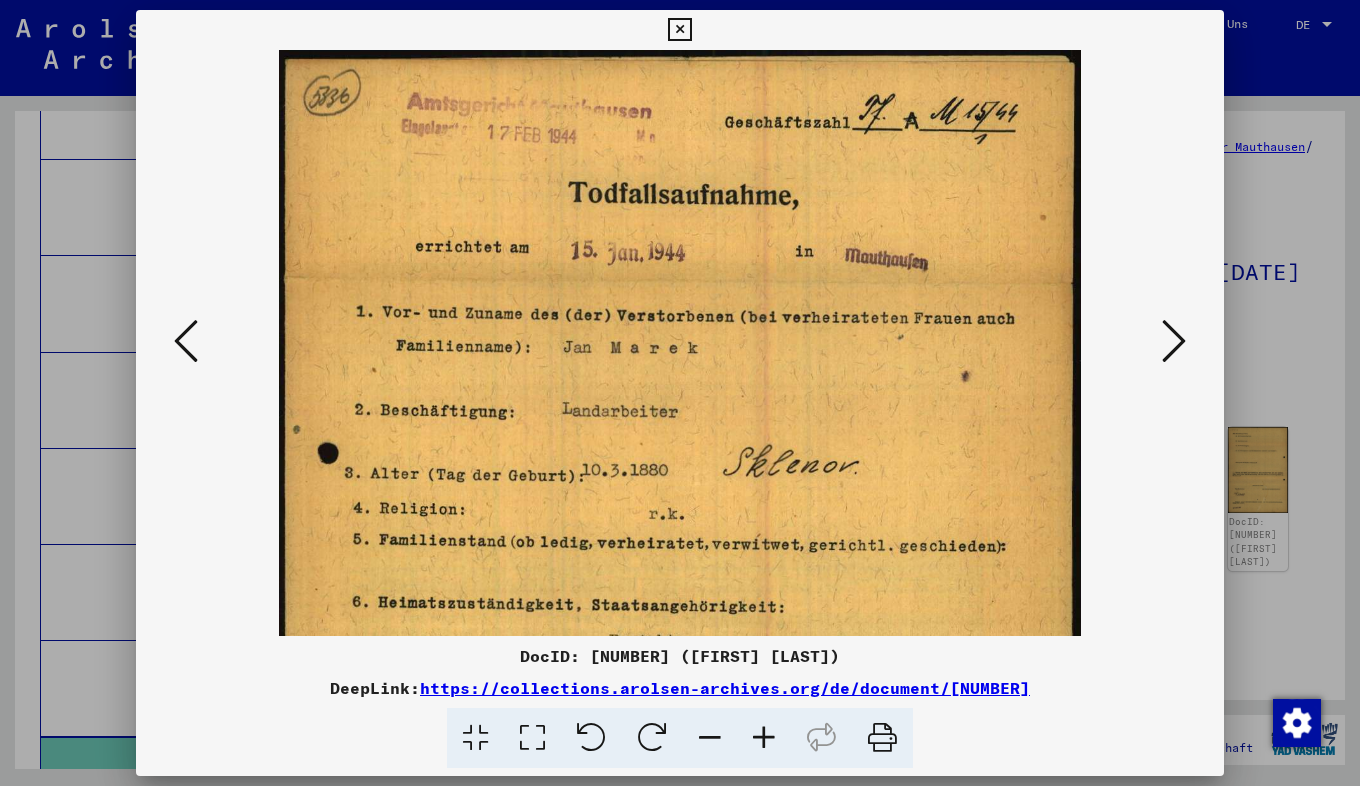 click at bounding box center (764, 738) 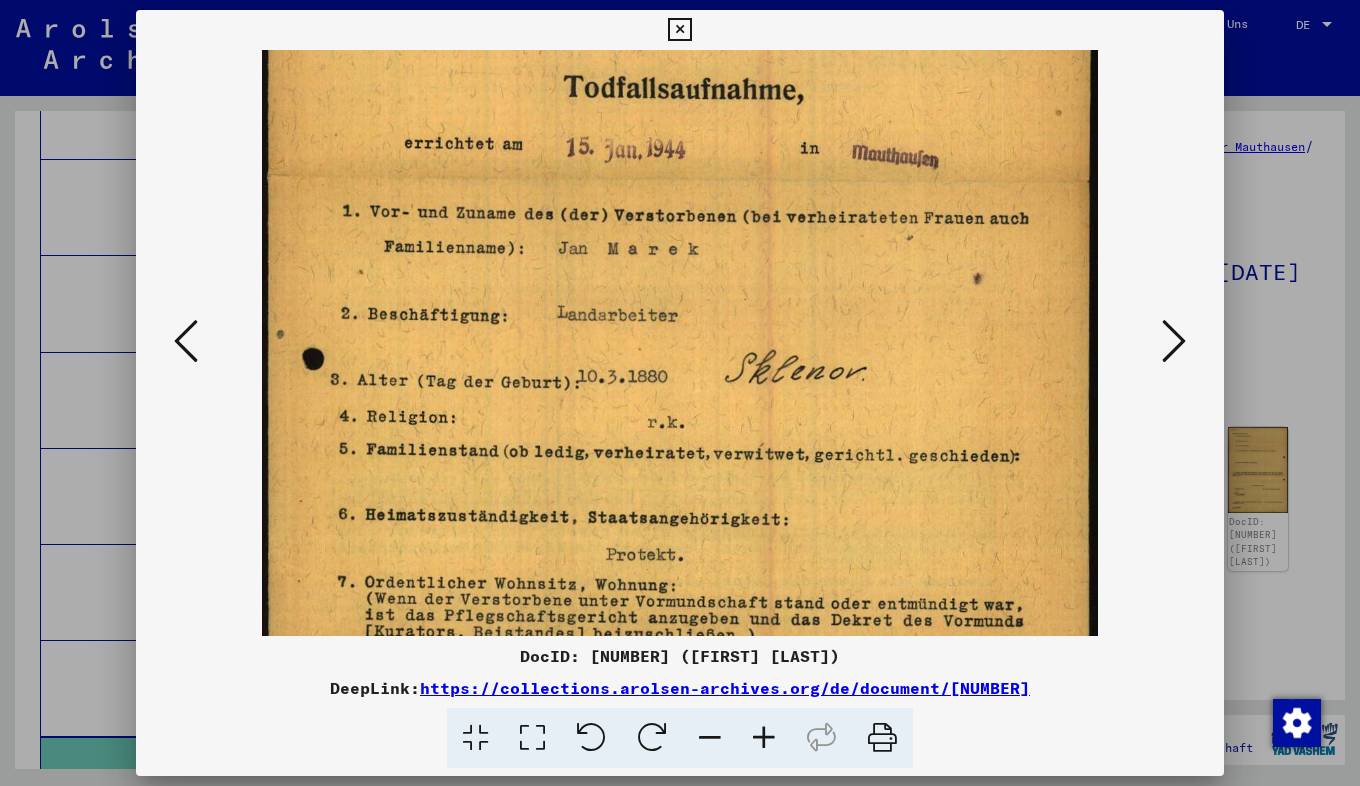 scroll, scrollTop: 117, scrollLeft: 0, axis: vertical 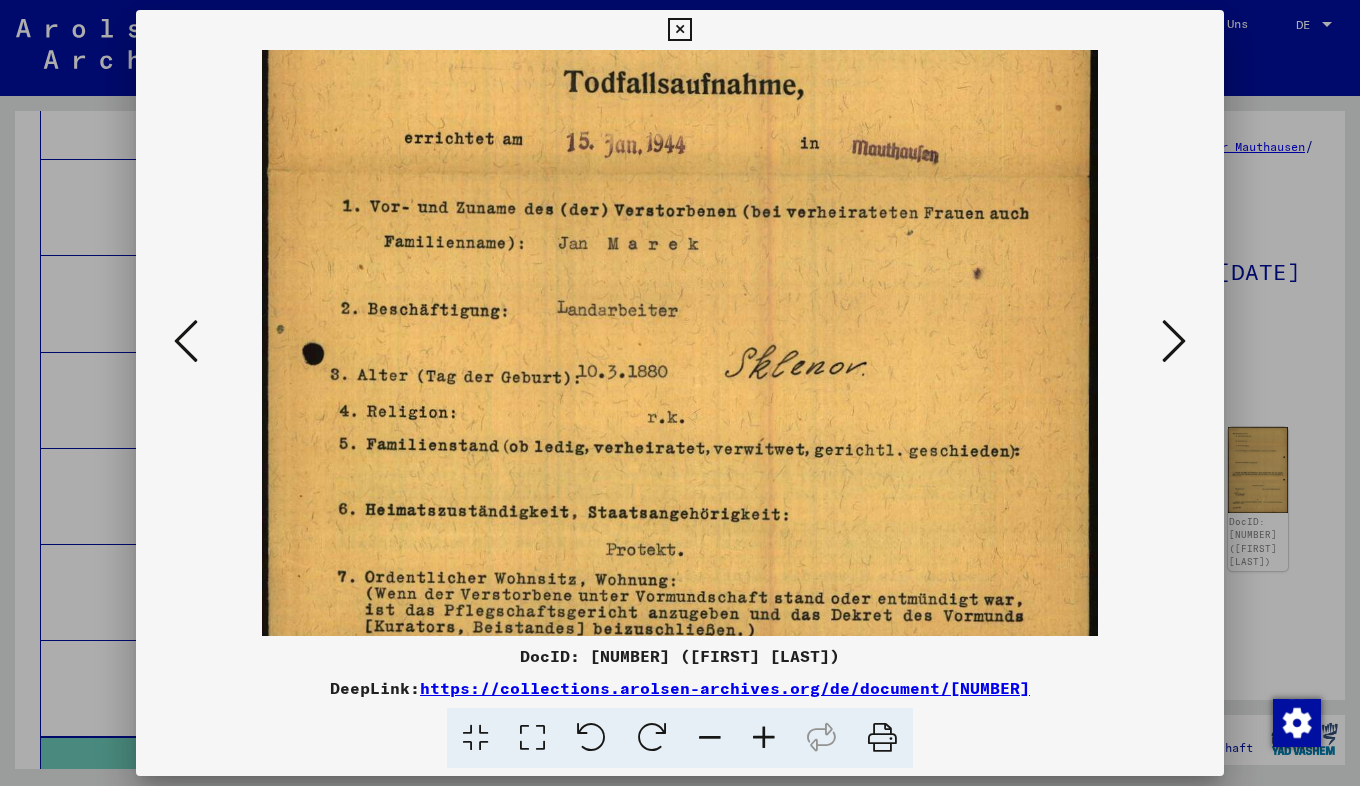 drag, startPoint x: 748, startPoint y: 554, endPoint x: 757, endPoint y: 437, distance: 117.34564 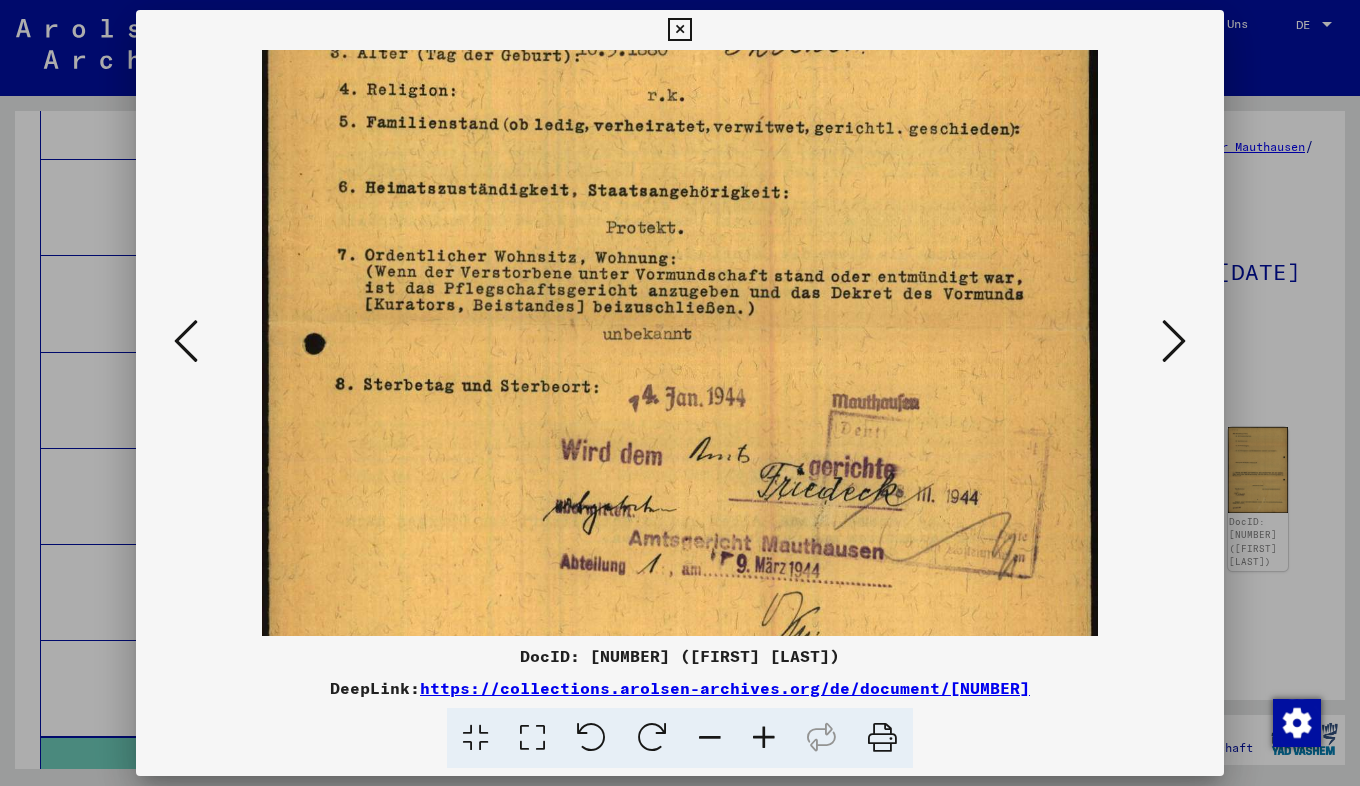 scroll, scrollTop: 446, scrollLeft: 0, axis: vertical 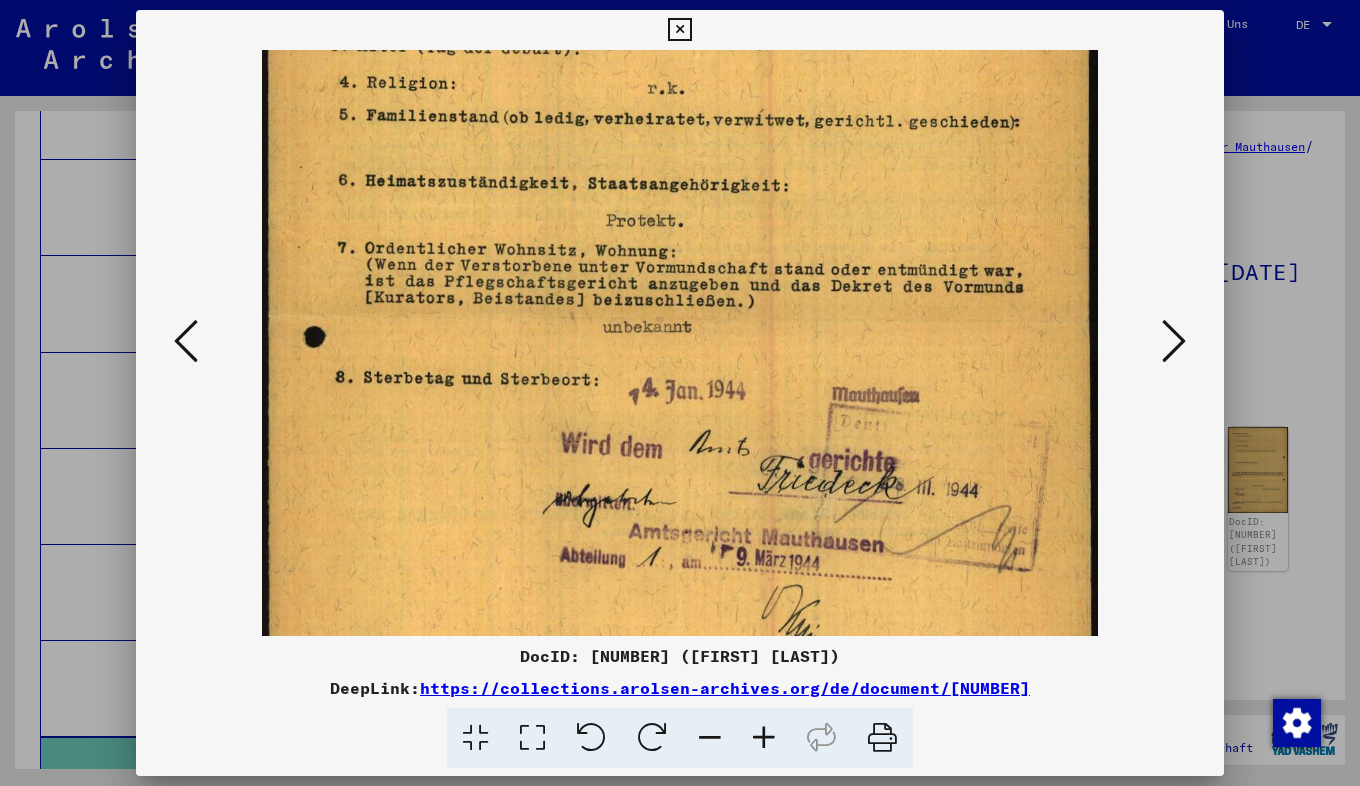 drag, startPoint x: 804, startPoint y: 551, endPoint x: 829, endPoint y: 222, distance: 329.9485 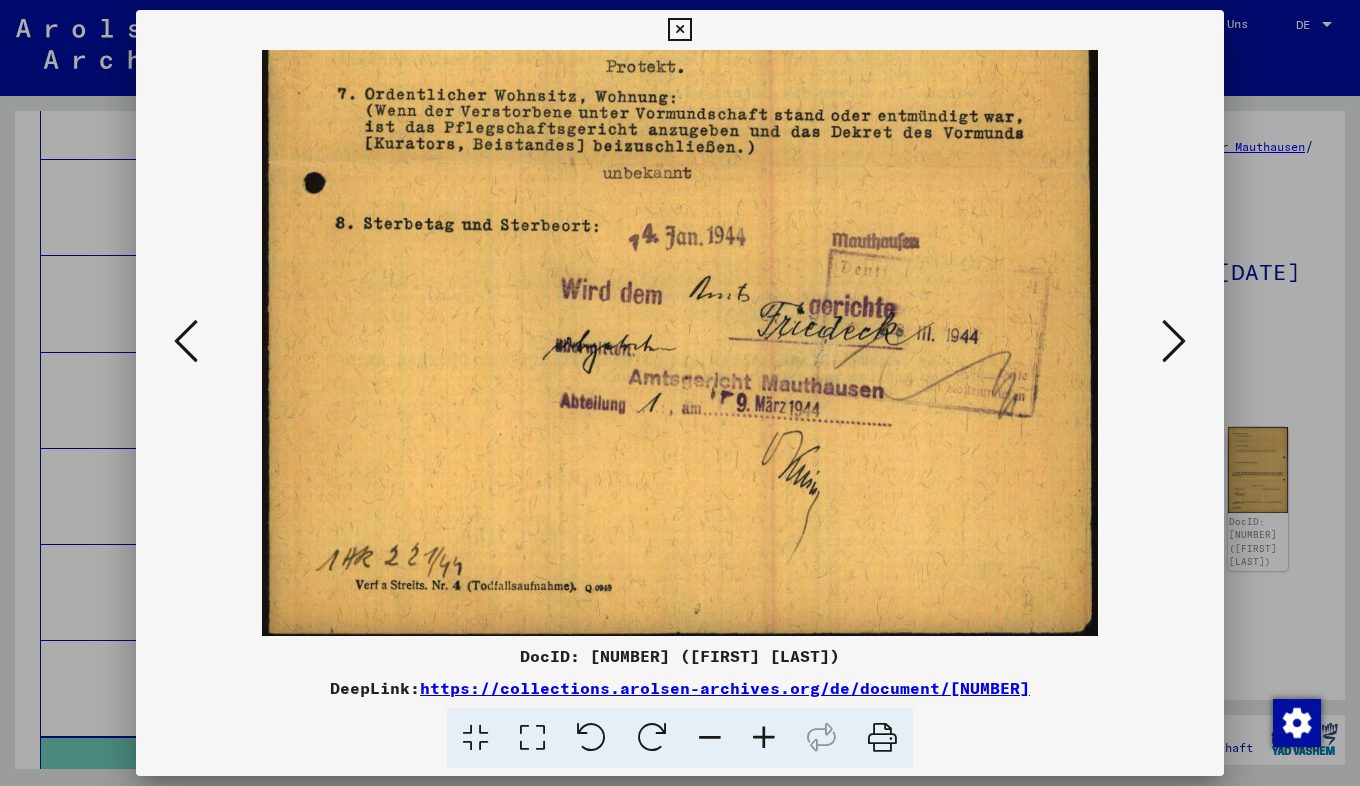 drag, startPoint x: 718, startPoint y: 378, endPoint x: 714, endPoint y: 273, distance: 105.076164 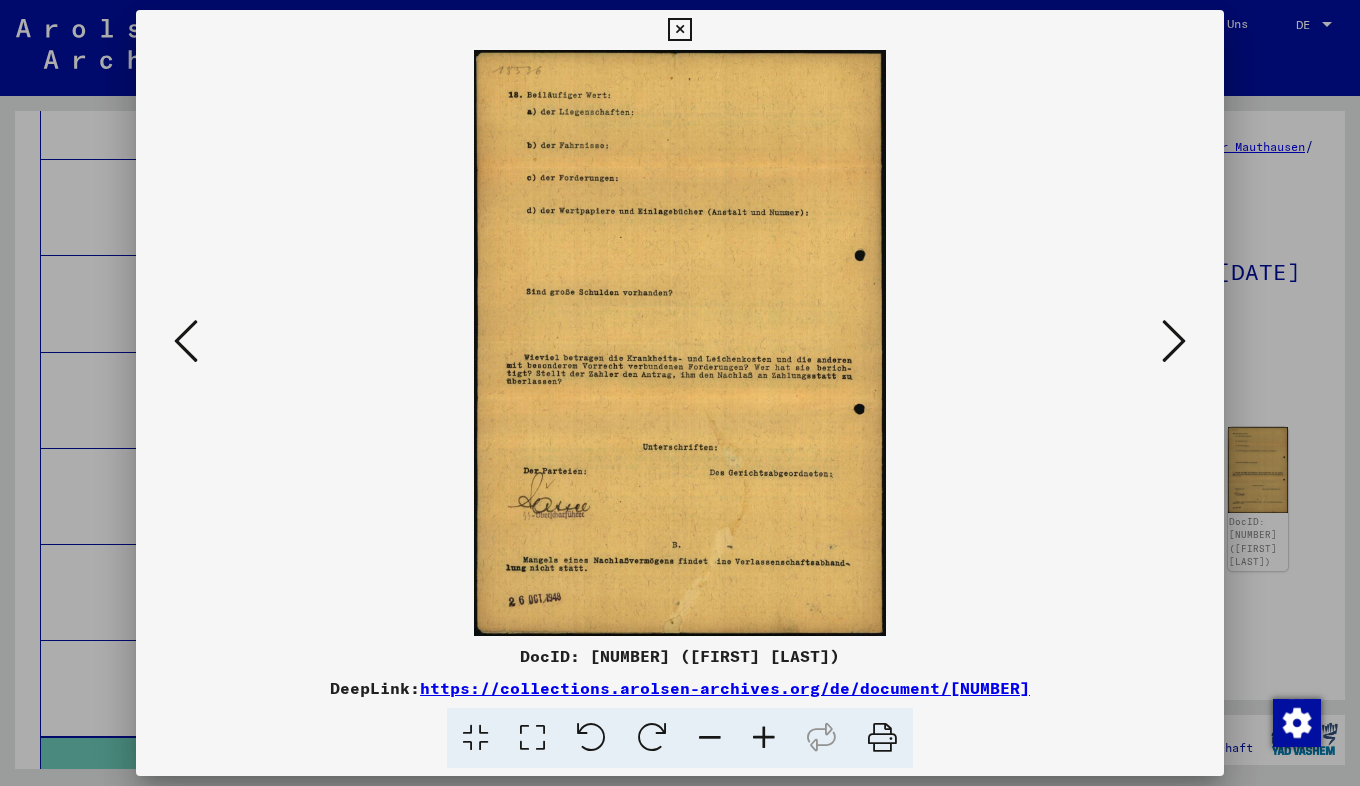 scroll, scrollTop: 0, scrollLeft: 0, axis: both 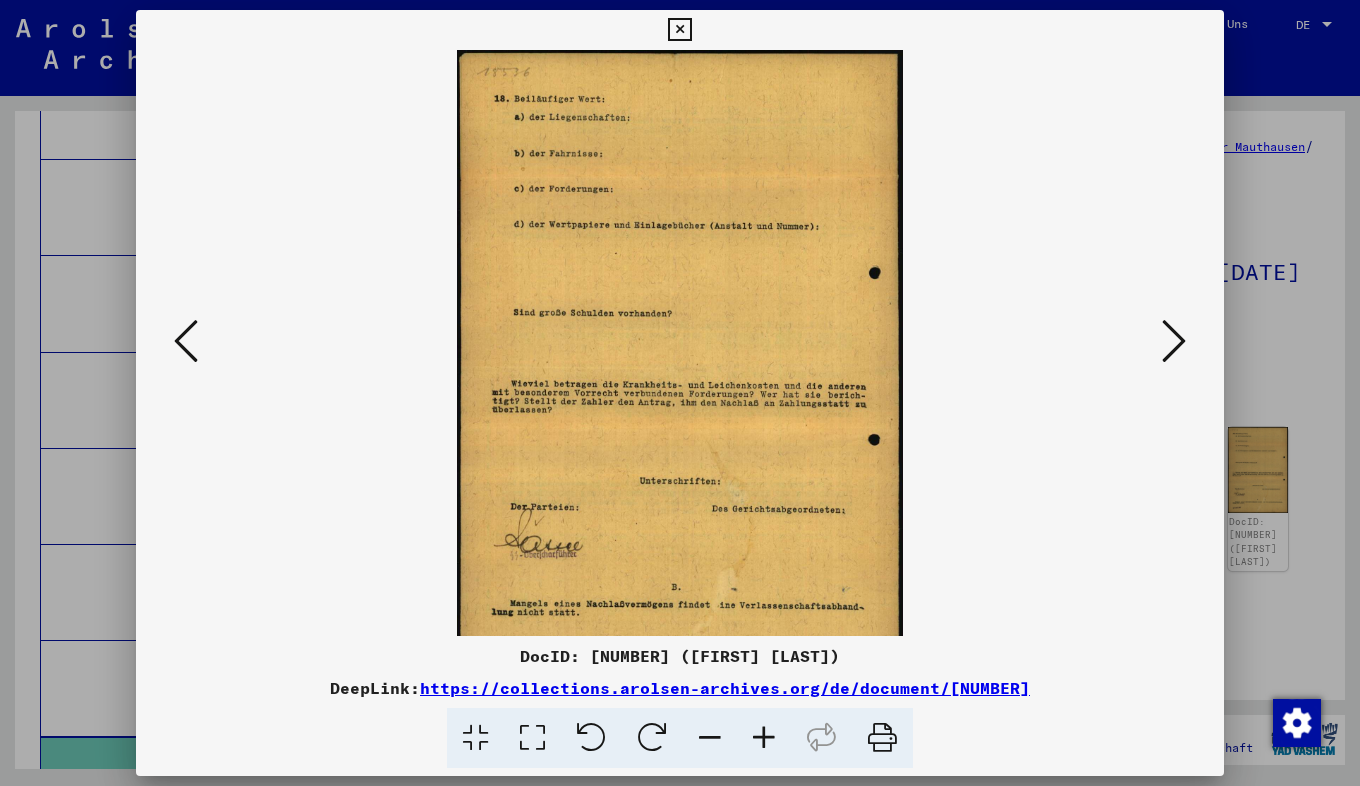 click at bounding box center (764, 738) 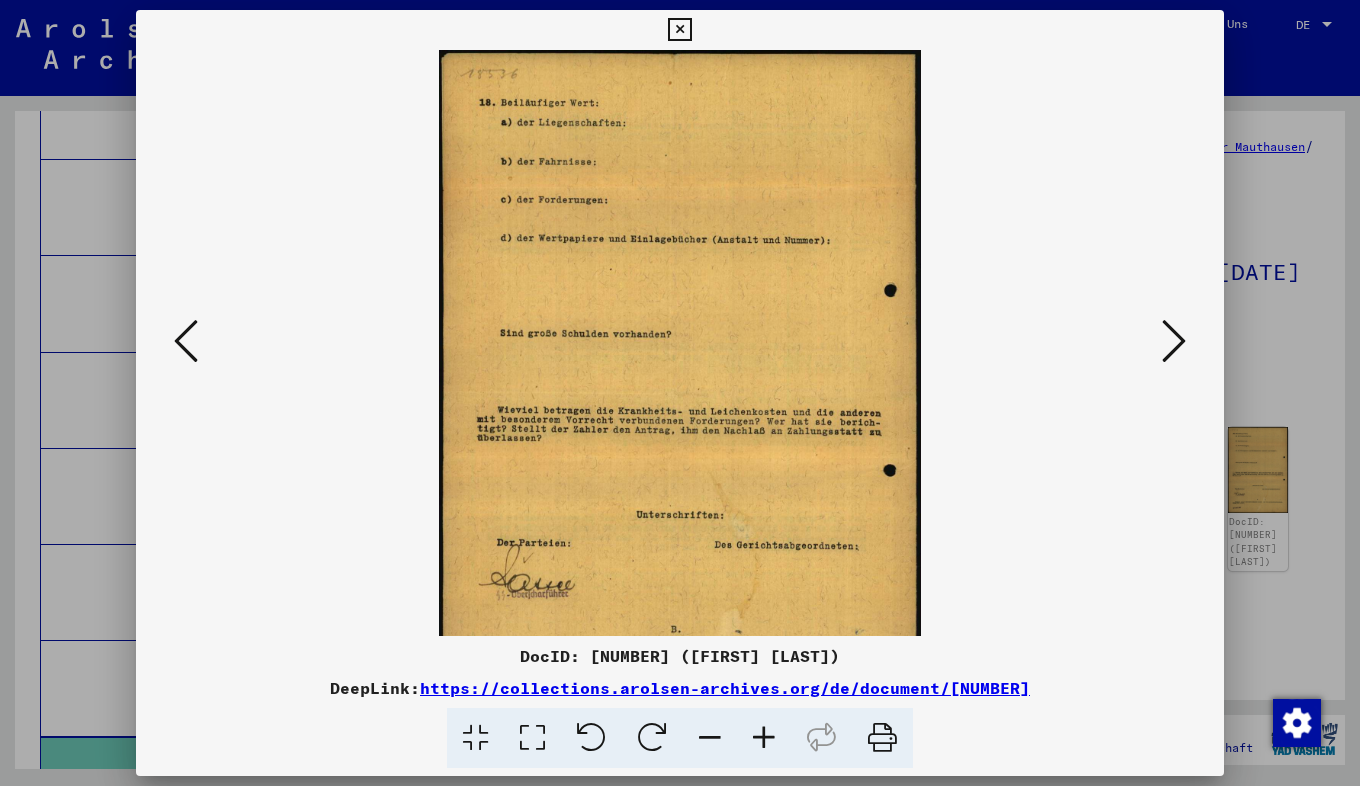 click at bounding box center (764, 738) 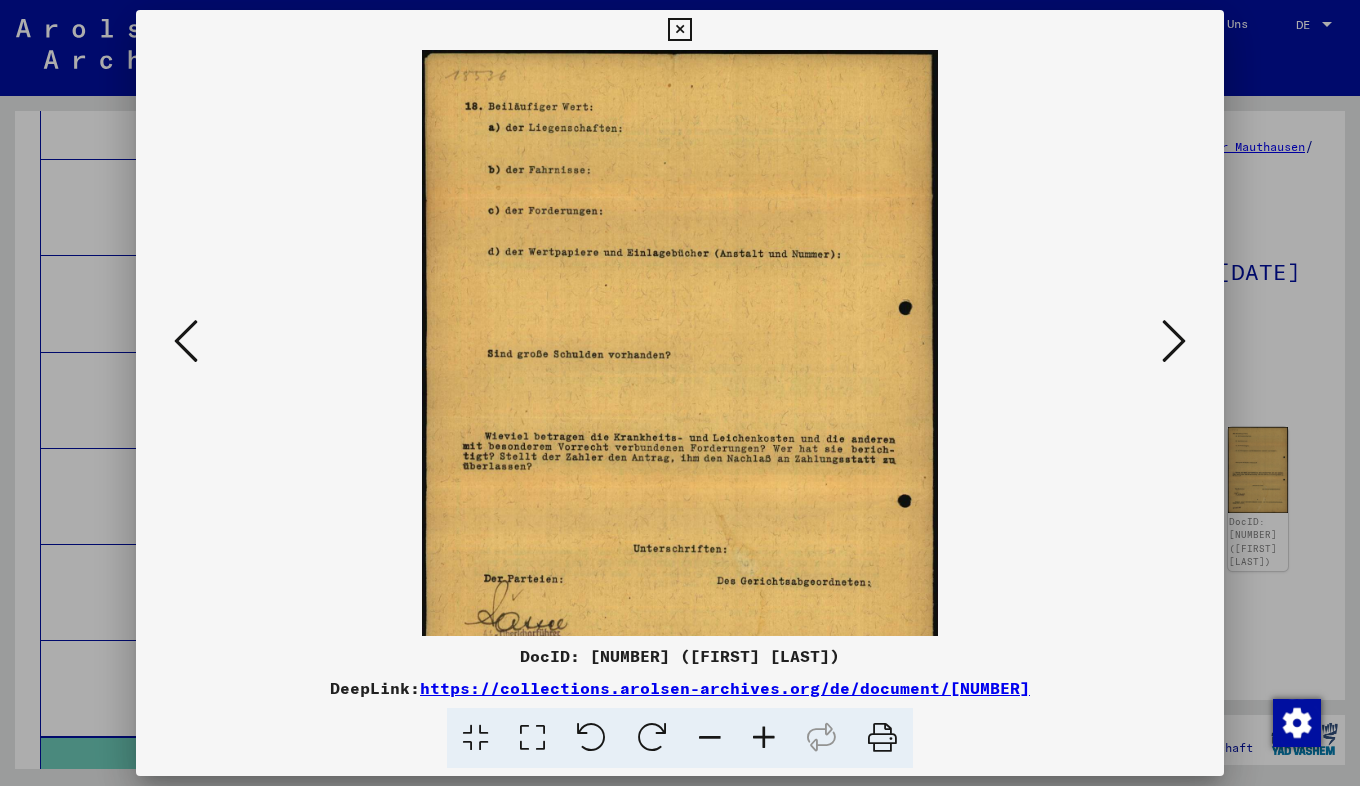 click at bounding box center [764, 738] 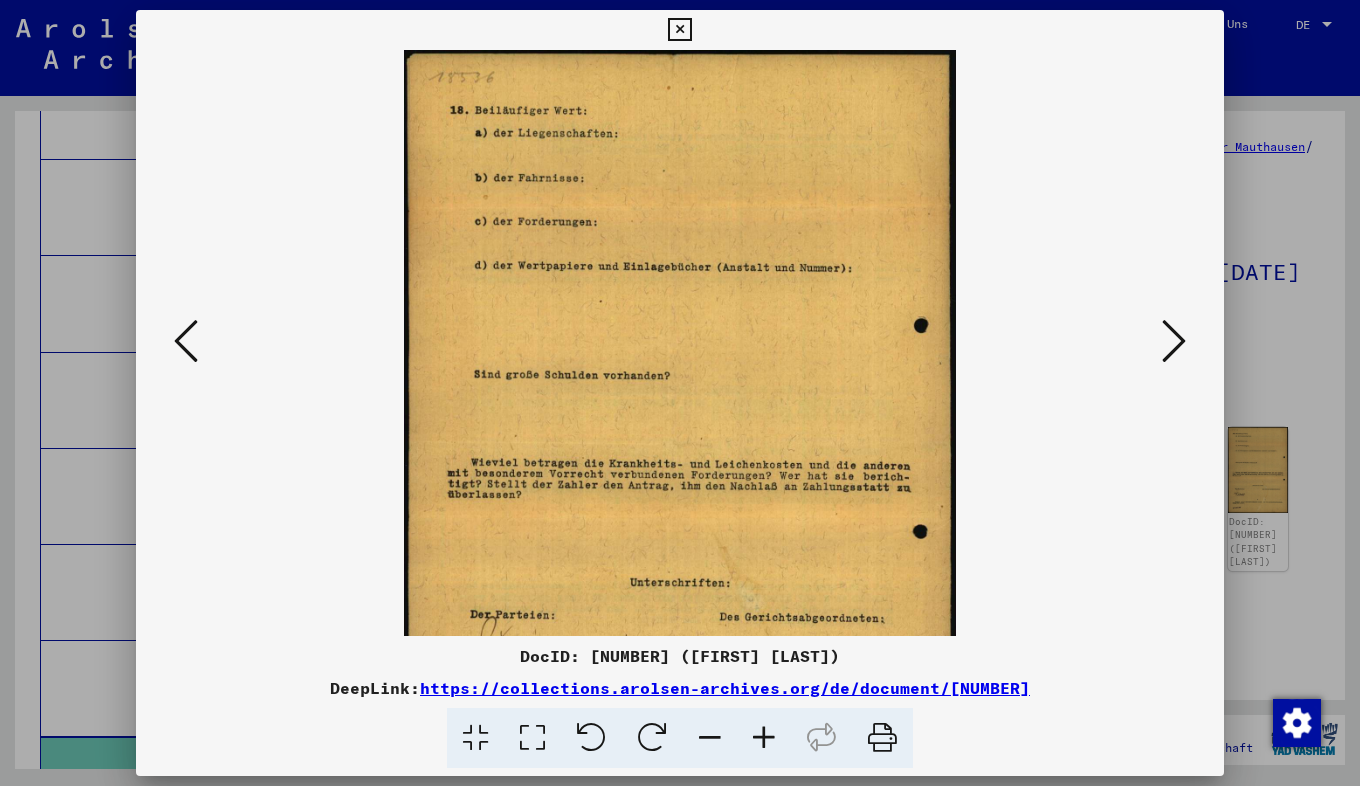 click at bounding box center [764, 738] 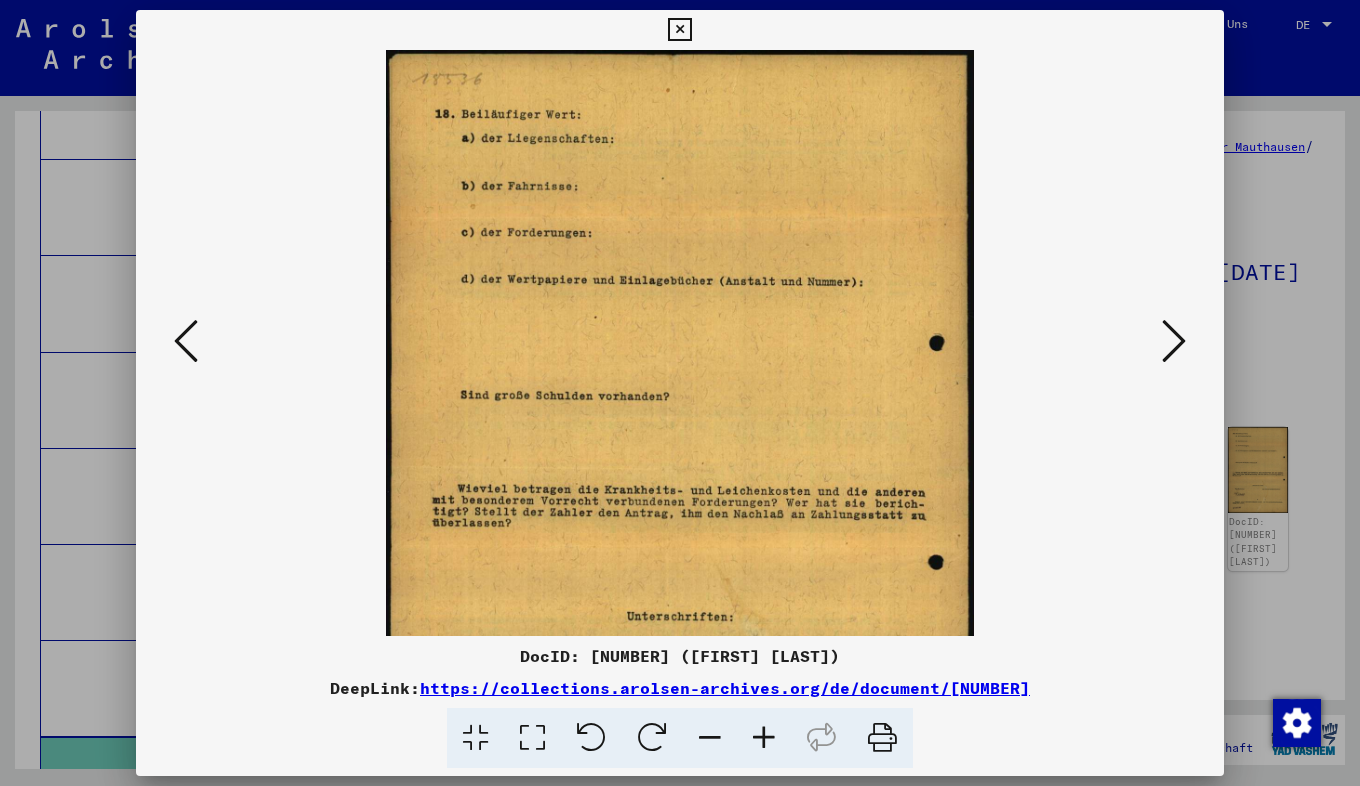 click at bounding box center [764, 738] 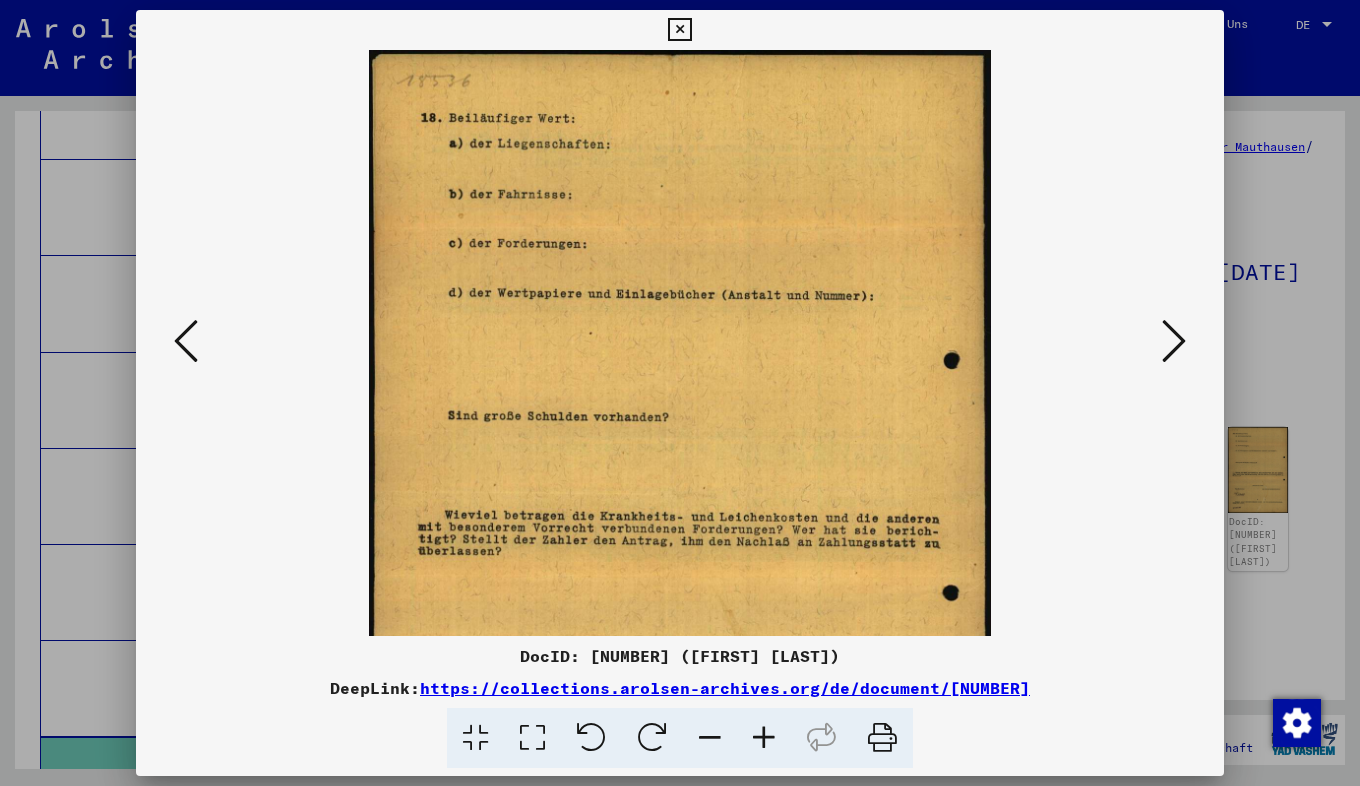 click at bounding box center [764, 738] 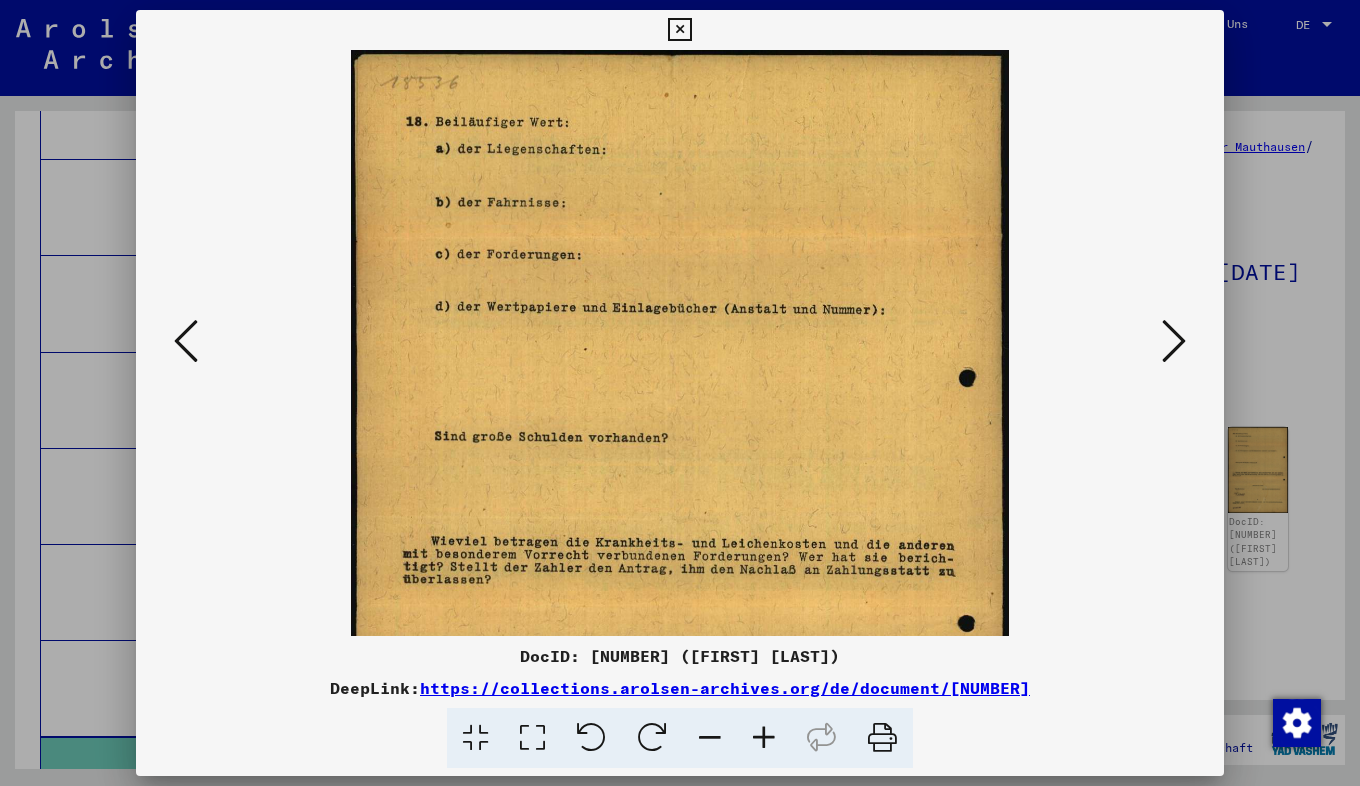 click at bounding box center (764, 738) 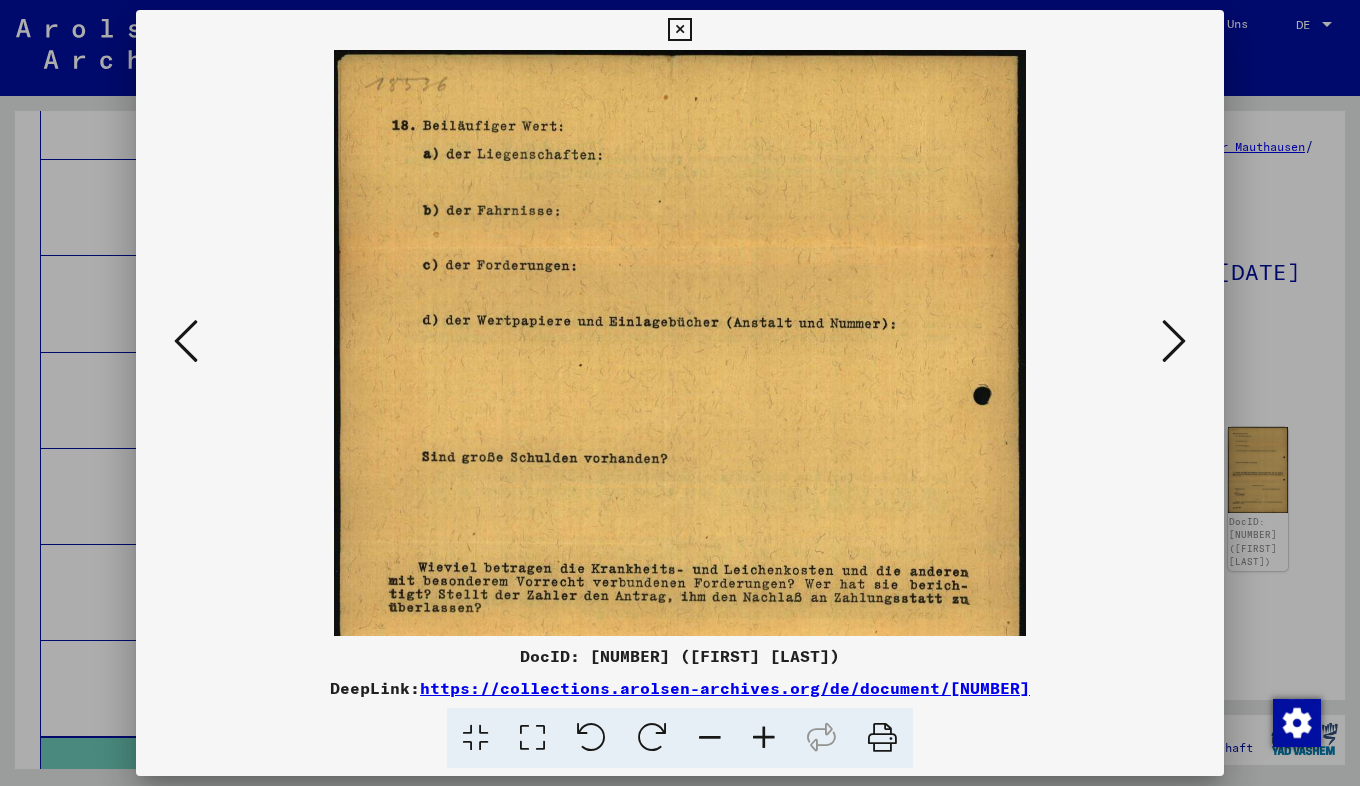click at bounding box center [764, 738] 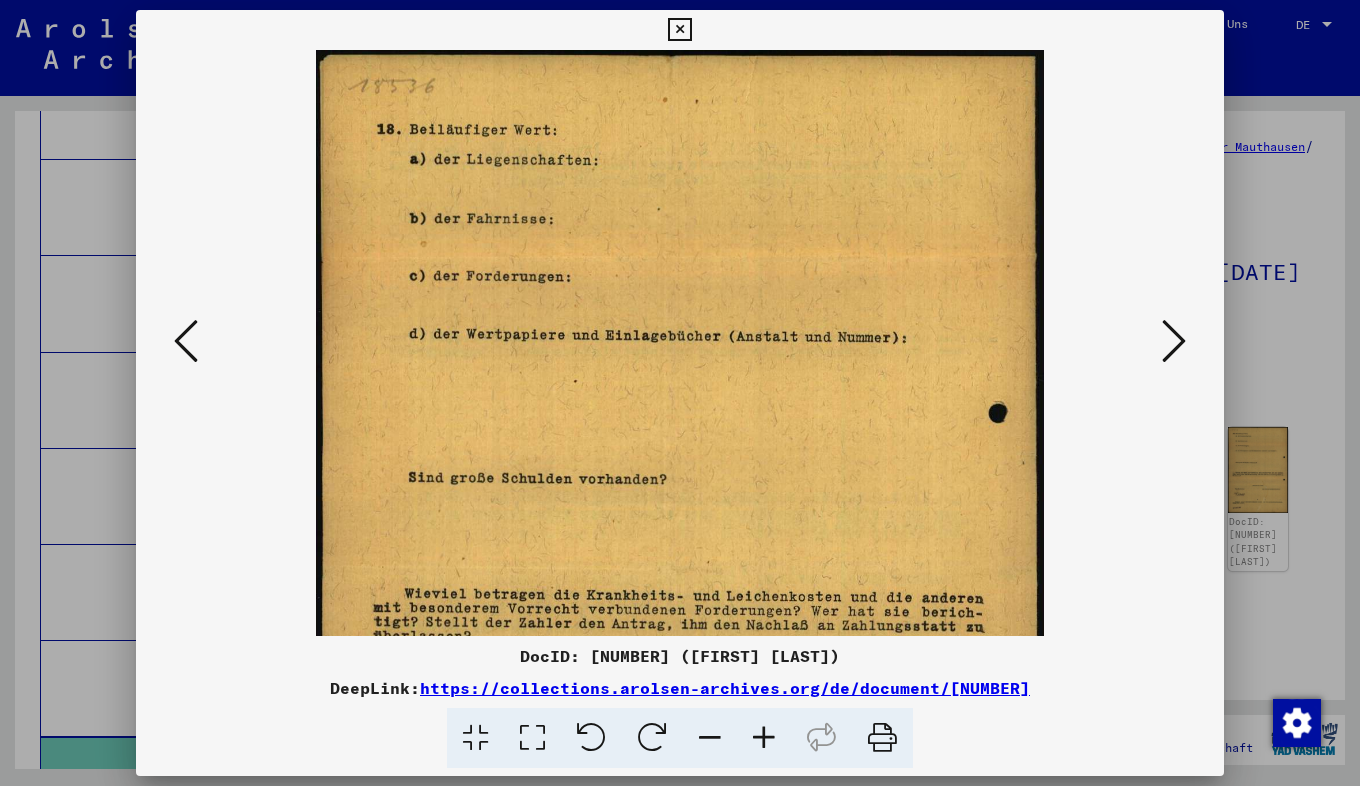 click at bounding box center (764, 738) 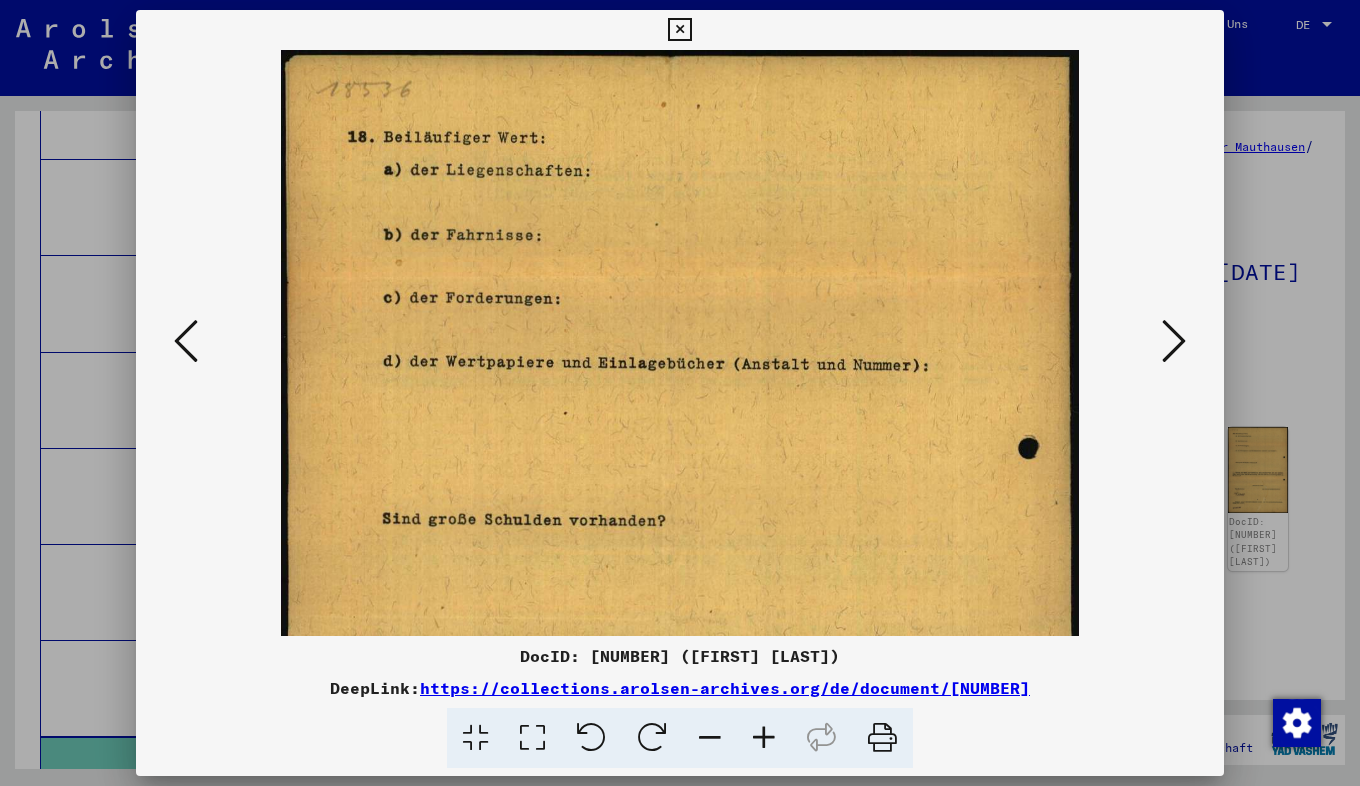 drag, startPoint x: 788, startPoint y: 503, endPoint x: 790, endPoint y: 232, distance: 271.0074 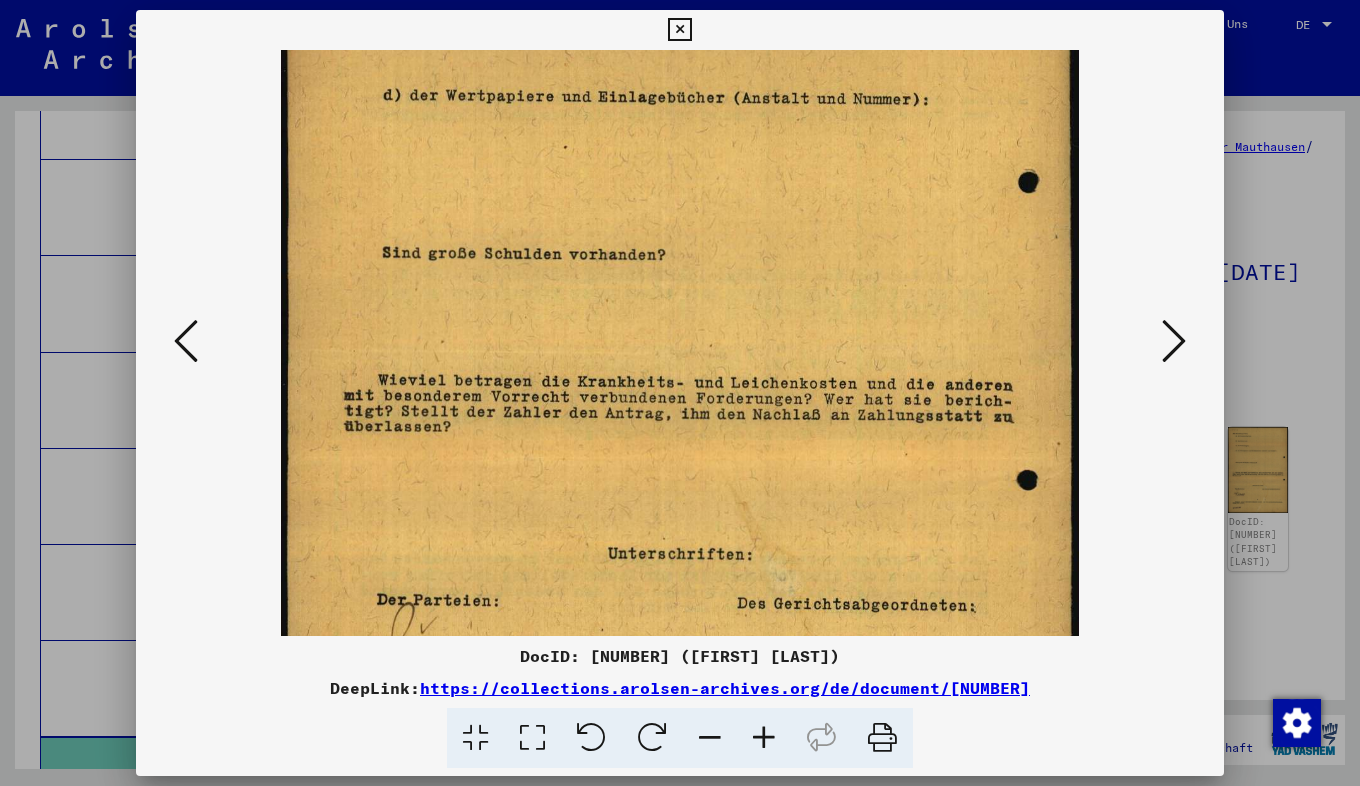 scroll, scrollTop: 550, scrollLeft: 0, axis: vertical 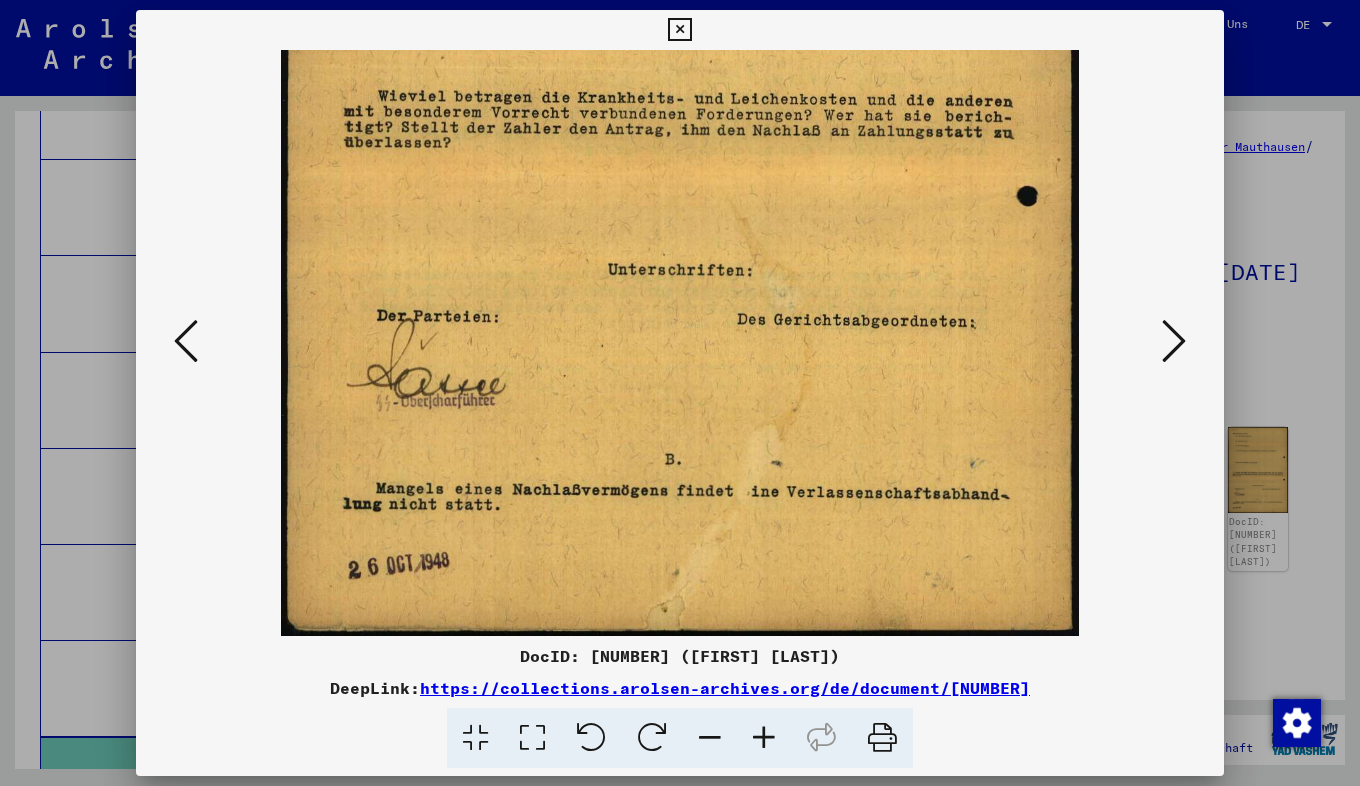 drag, startPoint x: 793, startPoint y: 428, endPoint x: 794, endPoint y: 228, distance: 200.0025 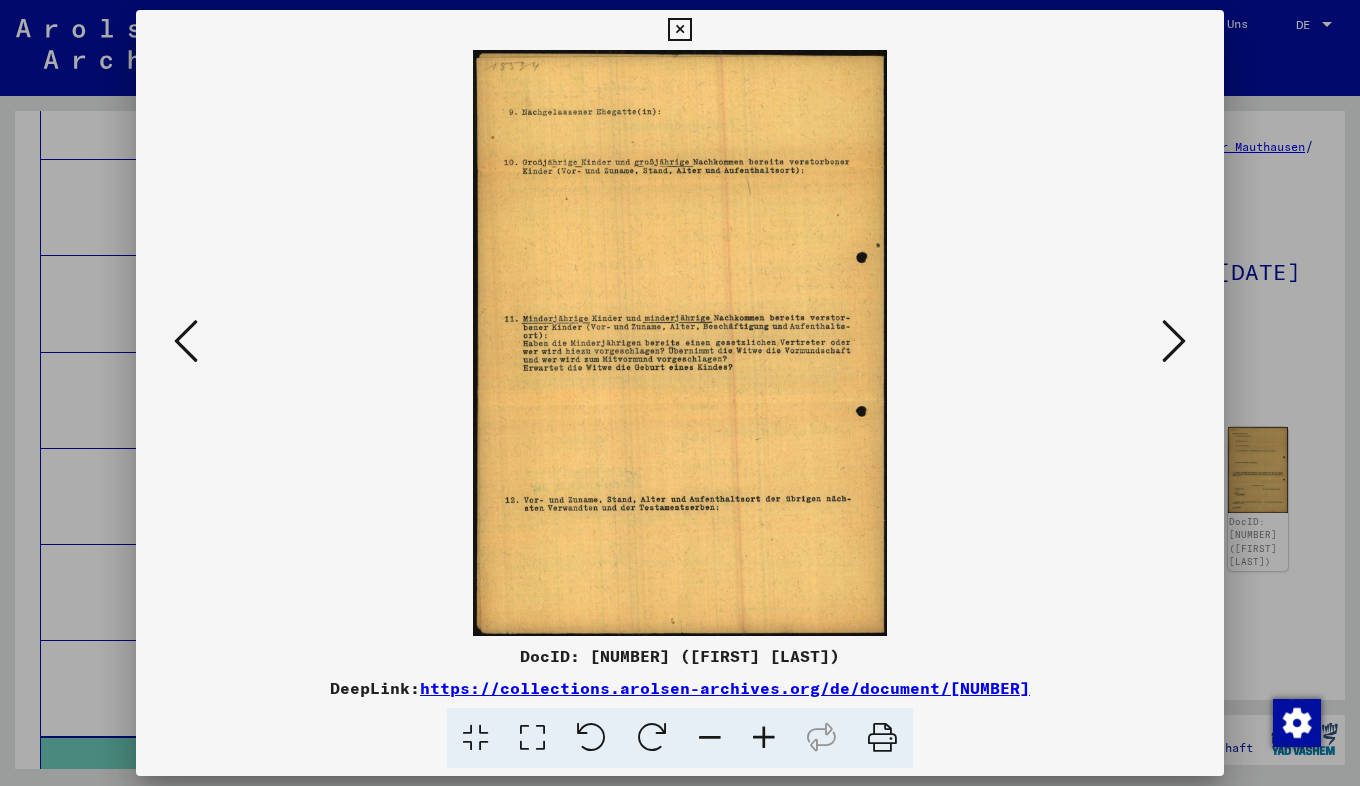 click at bounding box center [1174, 341] 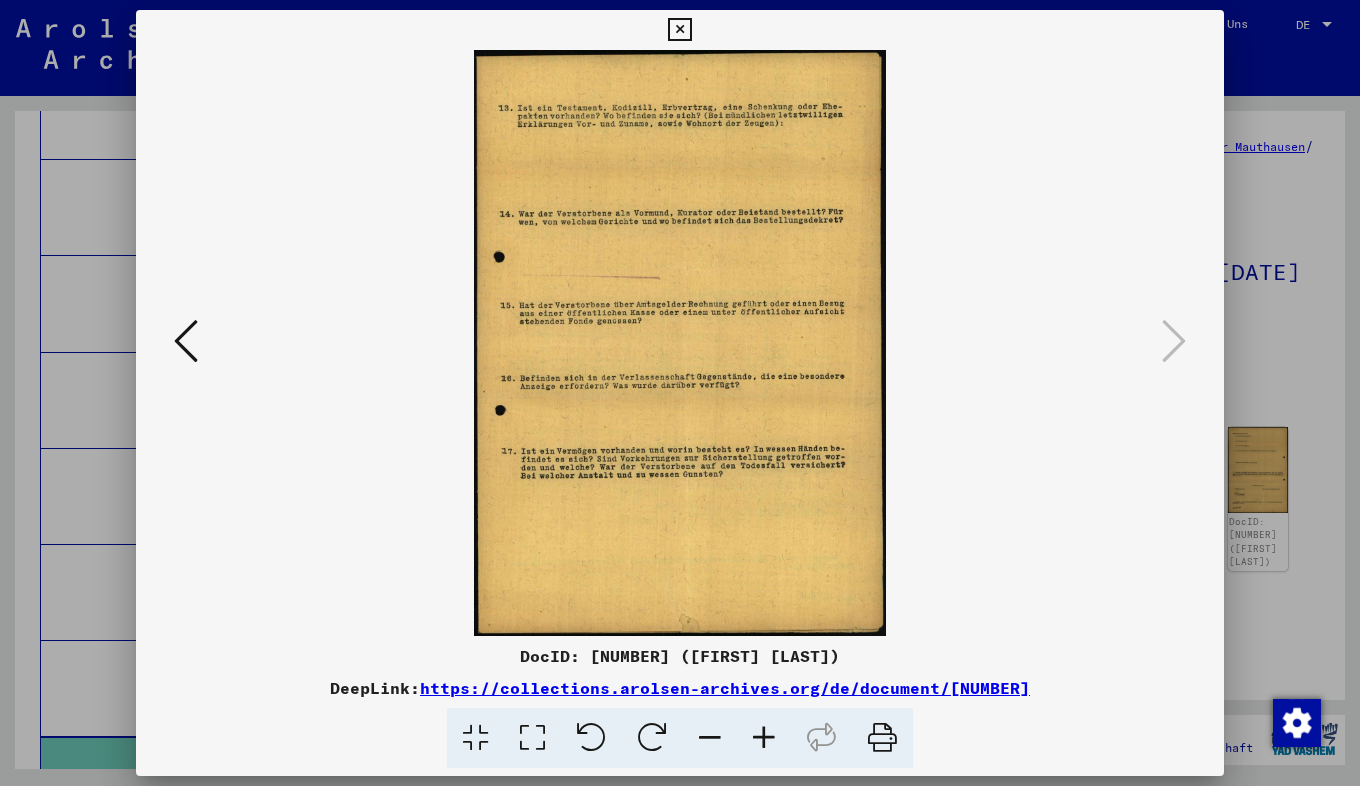 click at bounding box center (679, 30) 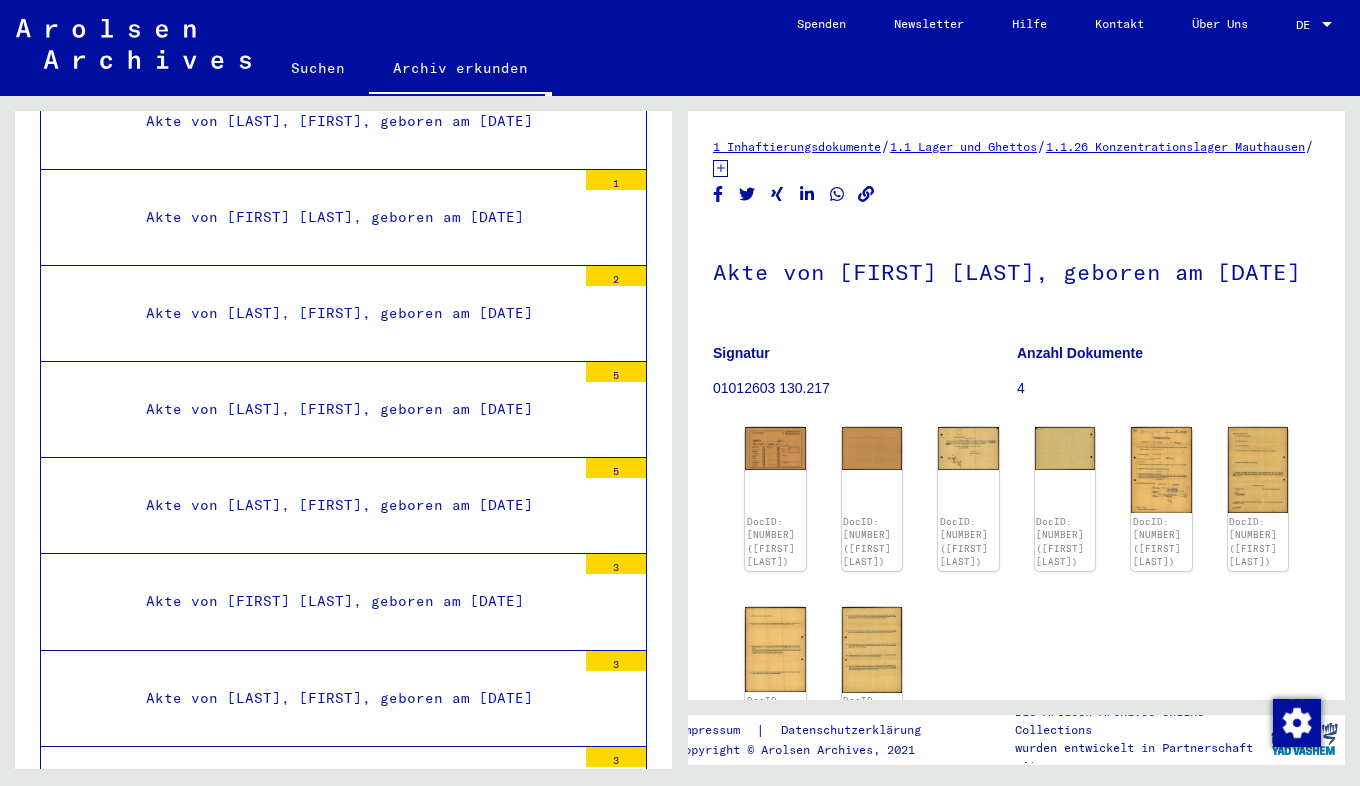 scroll, scrollTop: 36310, scrollLeft: 0, axis: vertical 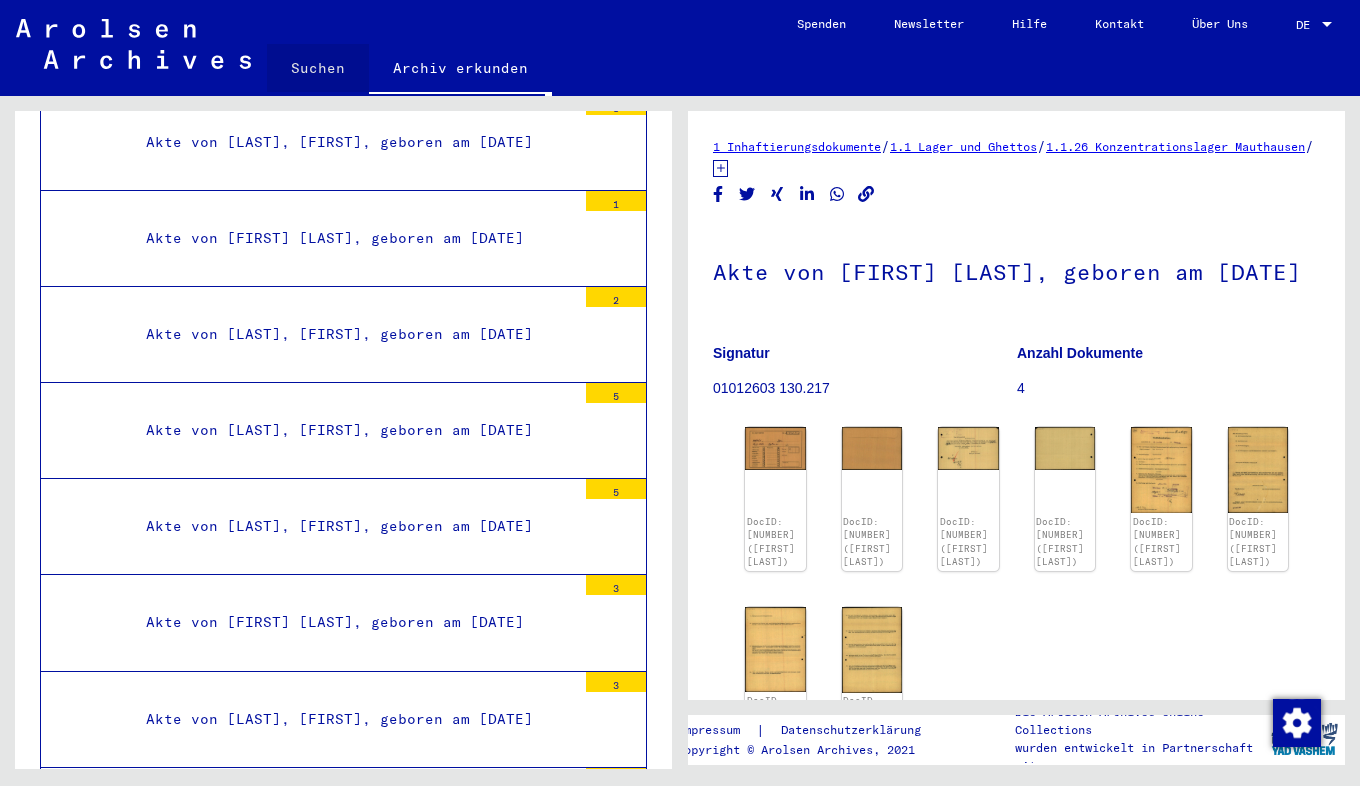 click on "Suchen" 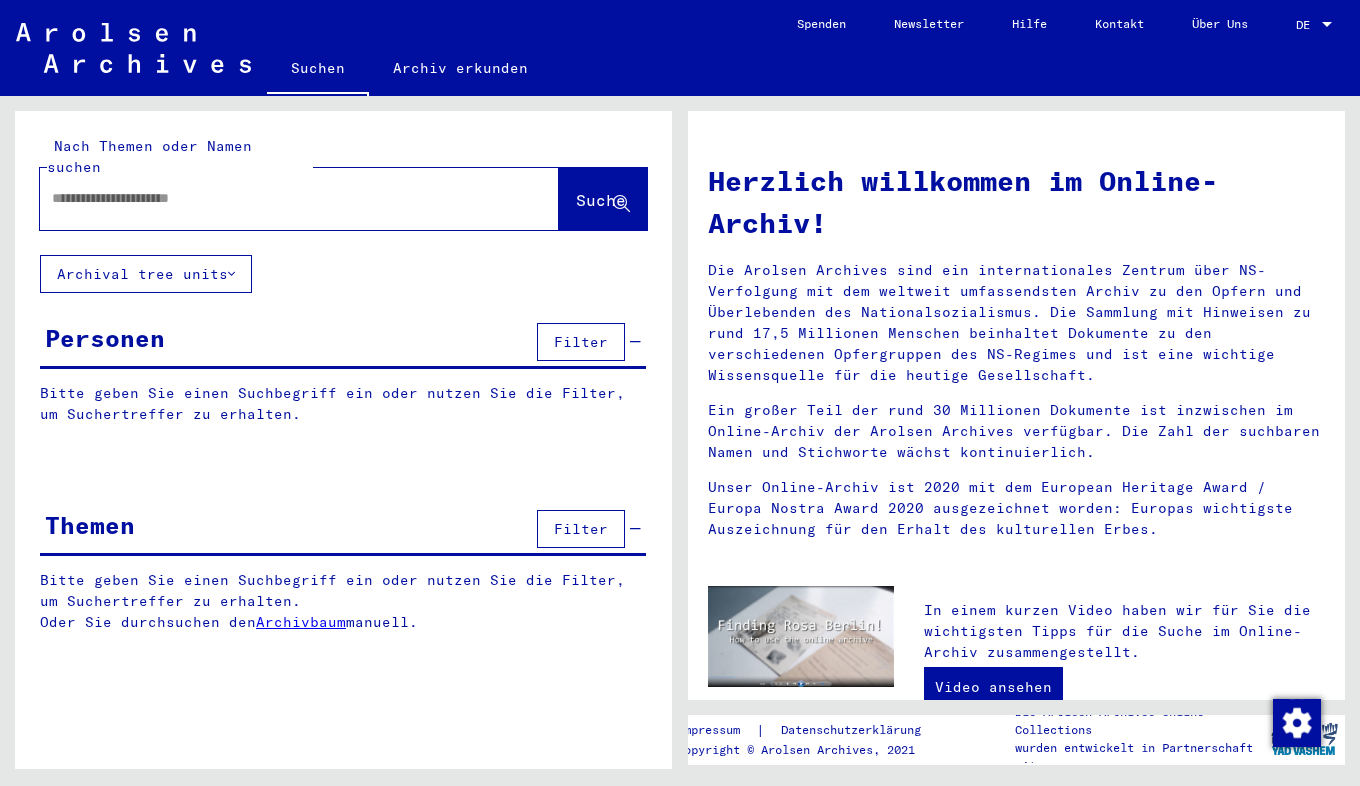 click at bounding box center (275, 198) 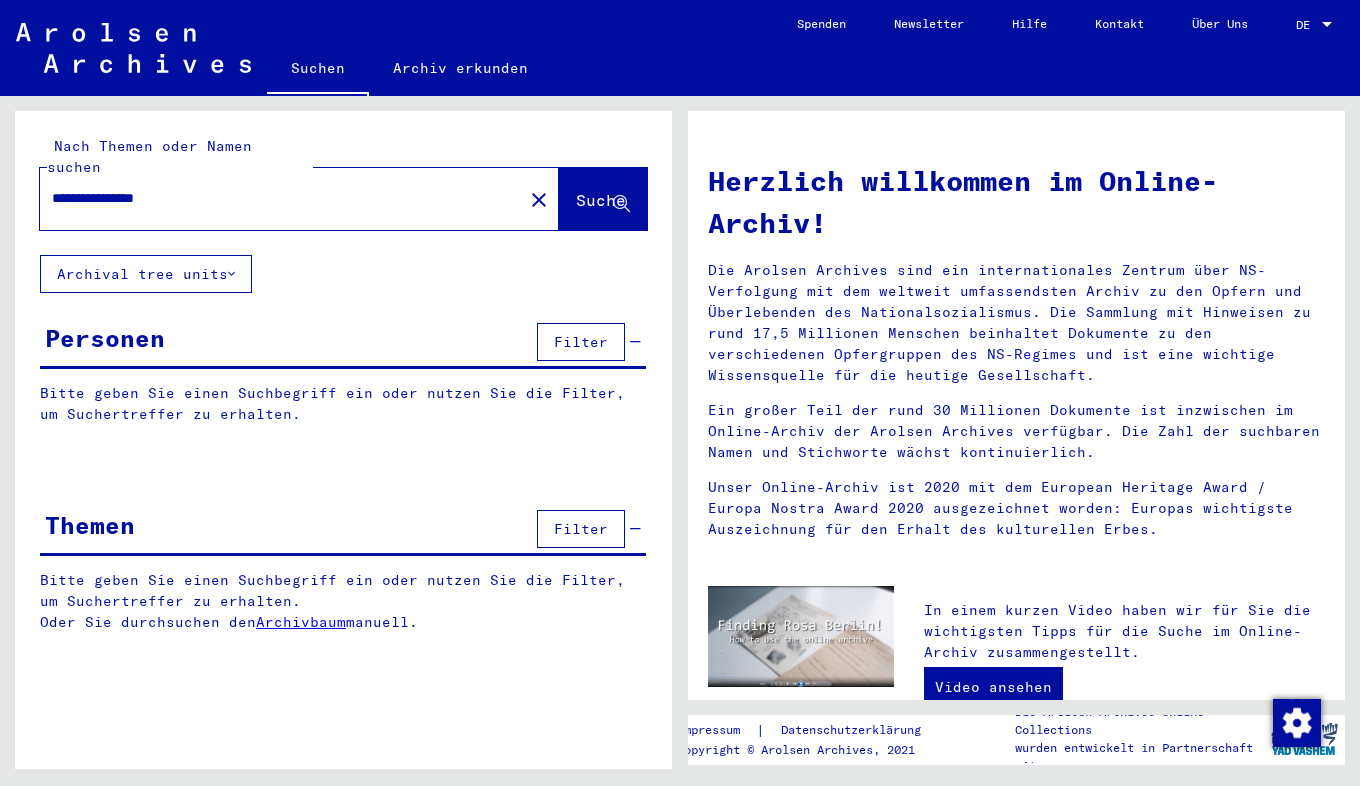 type on "**********" 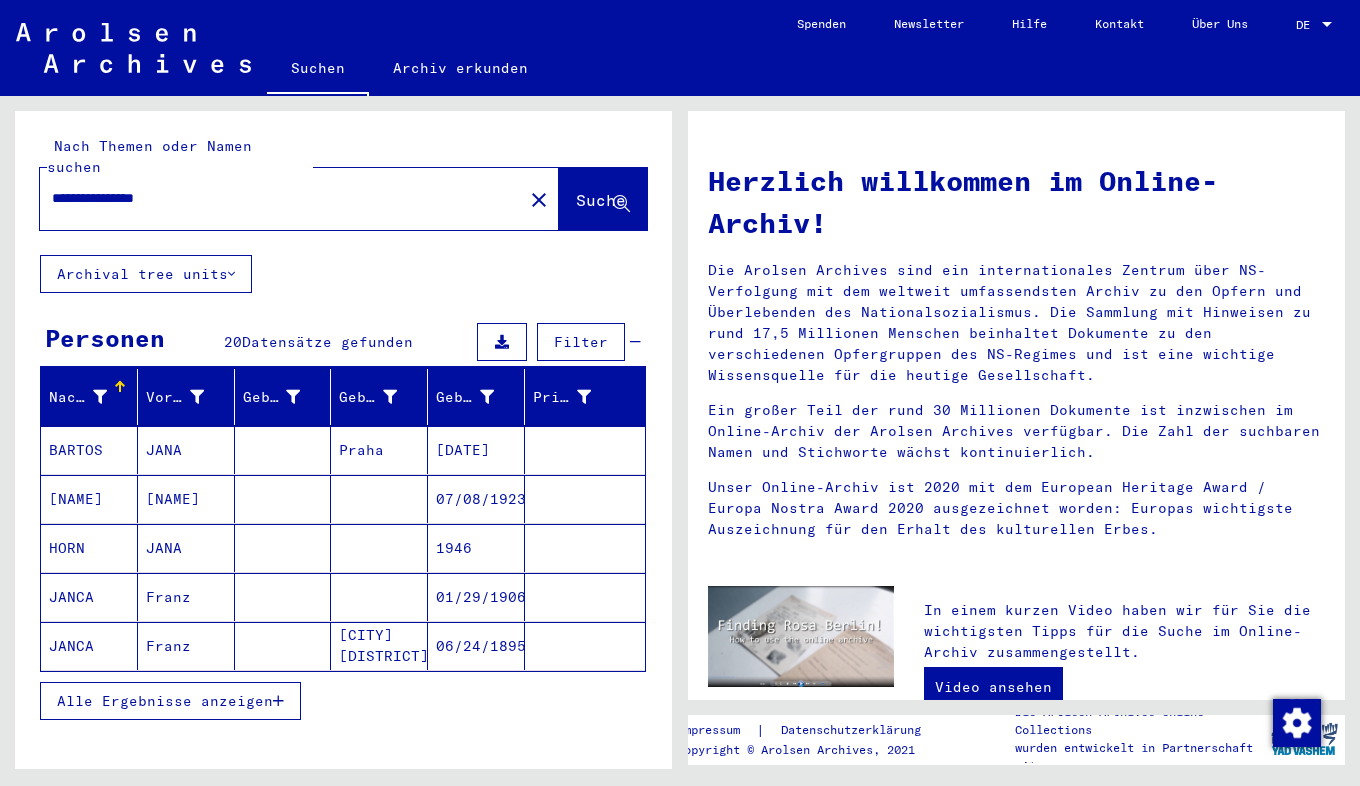 click on "JANCA" at bounding box center [89, 646] 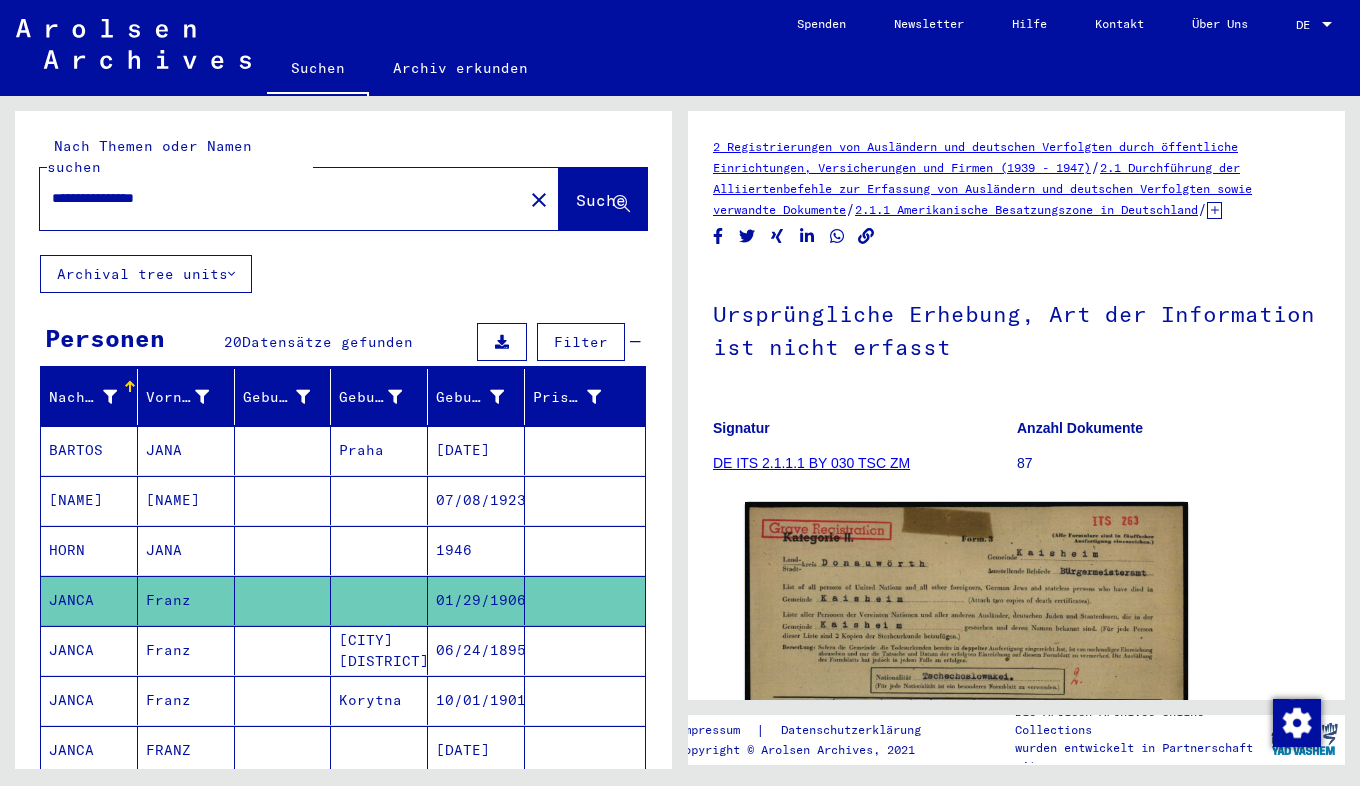 scroll, scrollTop: 0, scrollLeft: 0, axis: both 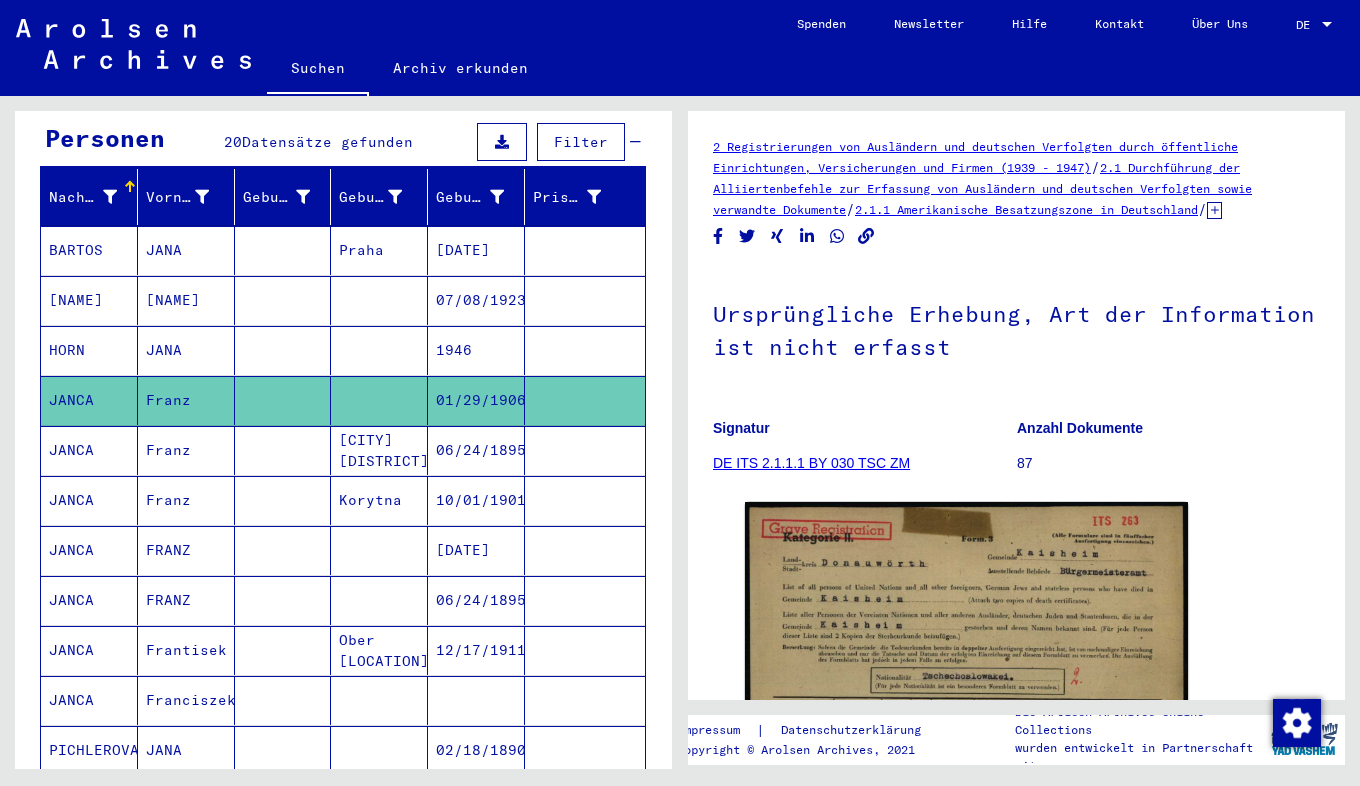 click on "JANCA" at bounding box center (89, 550) 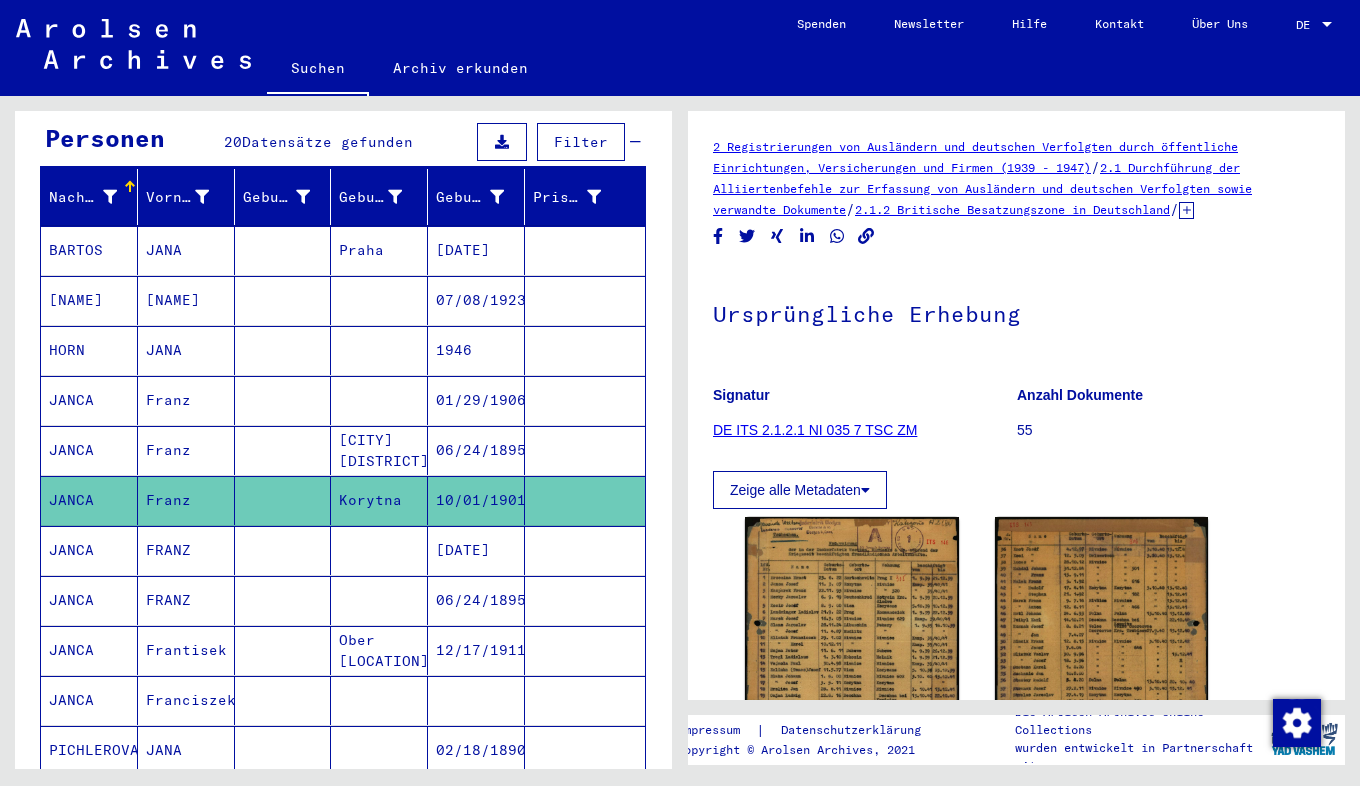 scroll, scrollTop: 0, scrollLeft: 0, axis: both 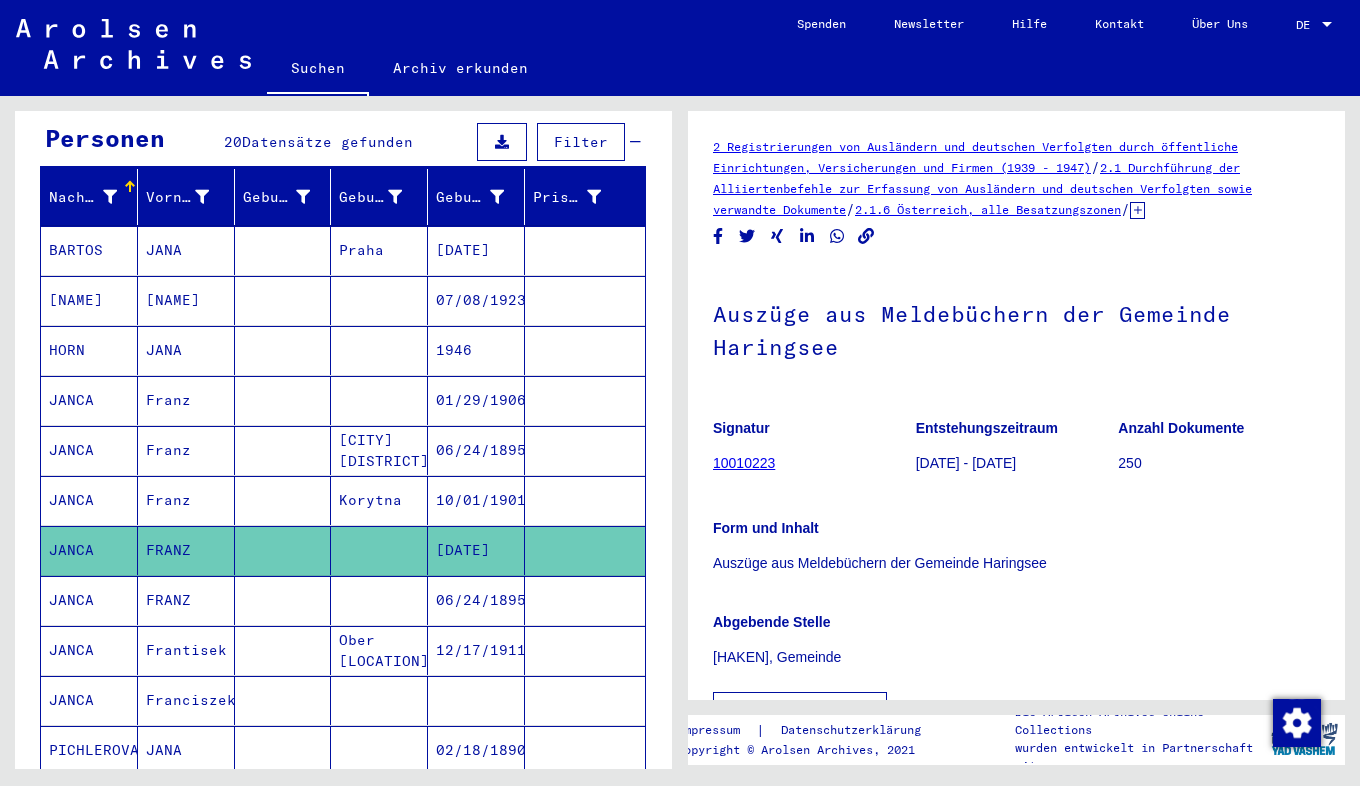 click 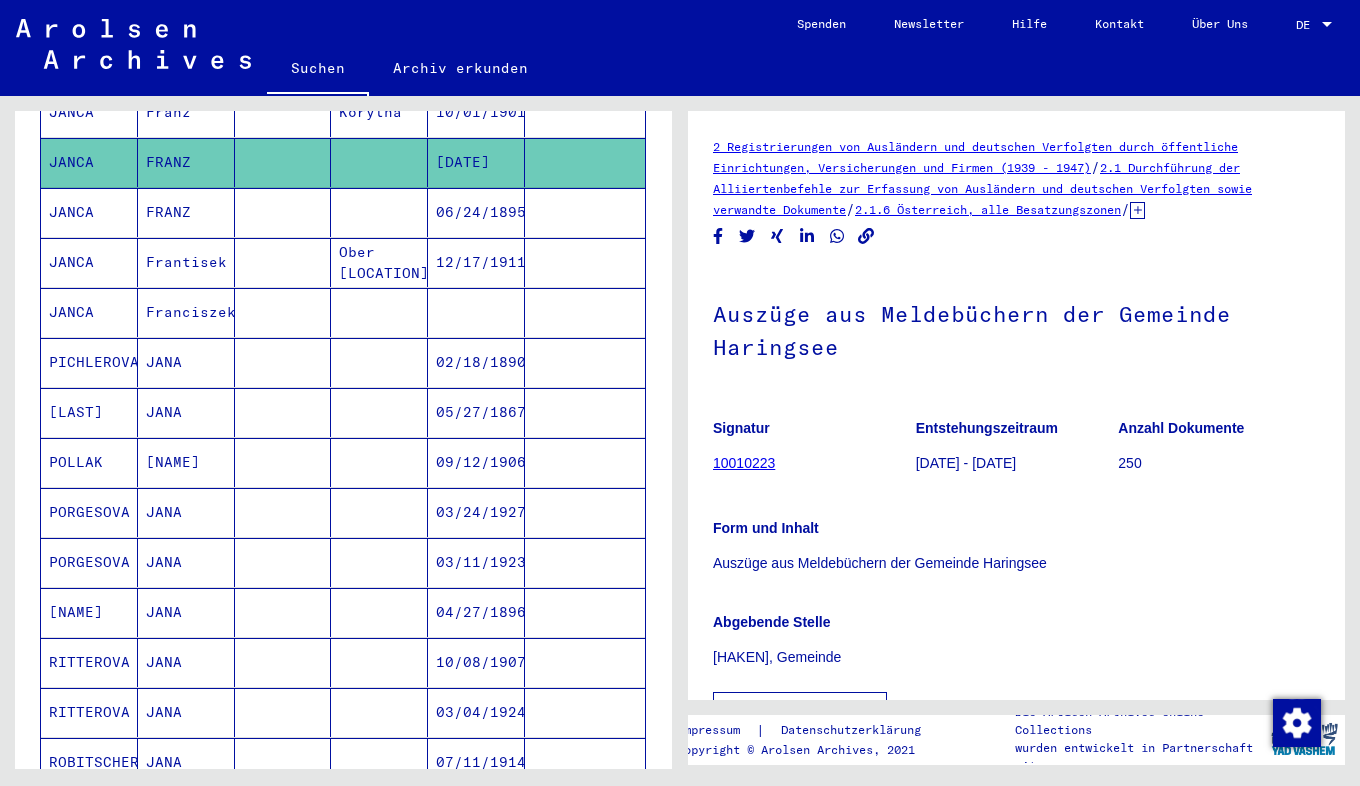 scroll, scrollTop: 600, scrollLeft: 0, axis: vertical 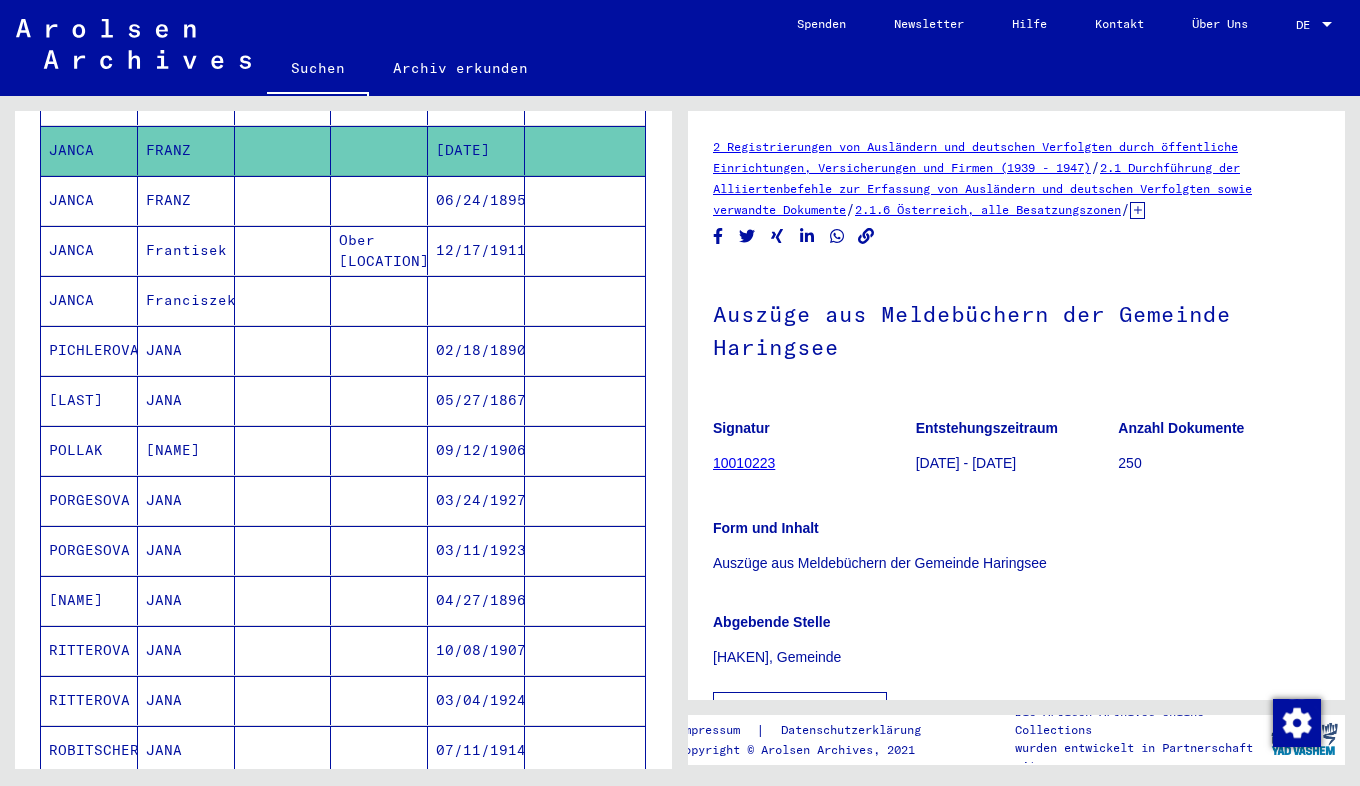 click on "JANCA" at bounding box center (89, 350) 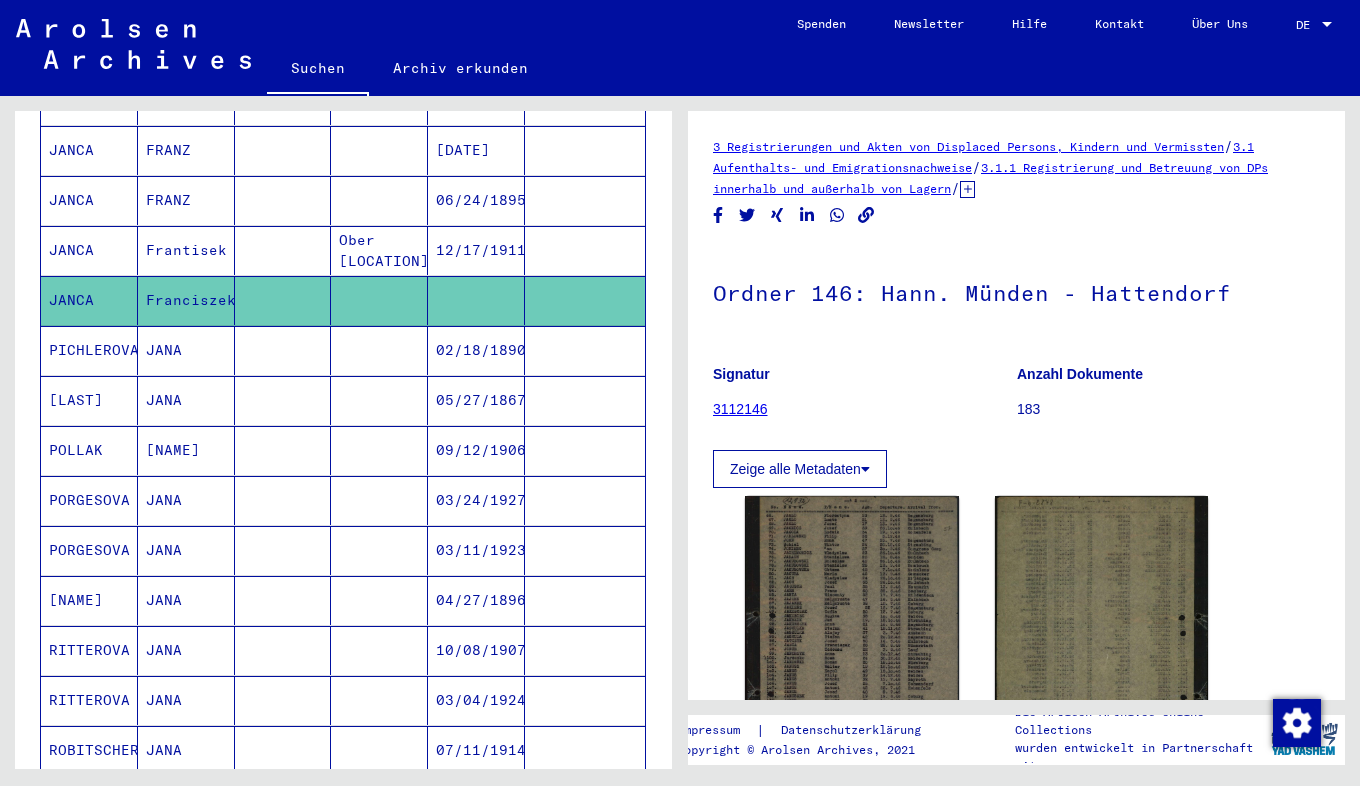 scroll, scrollTop: 0, scrollLeft: 0, axis: both 